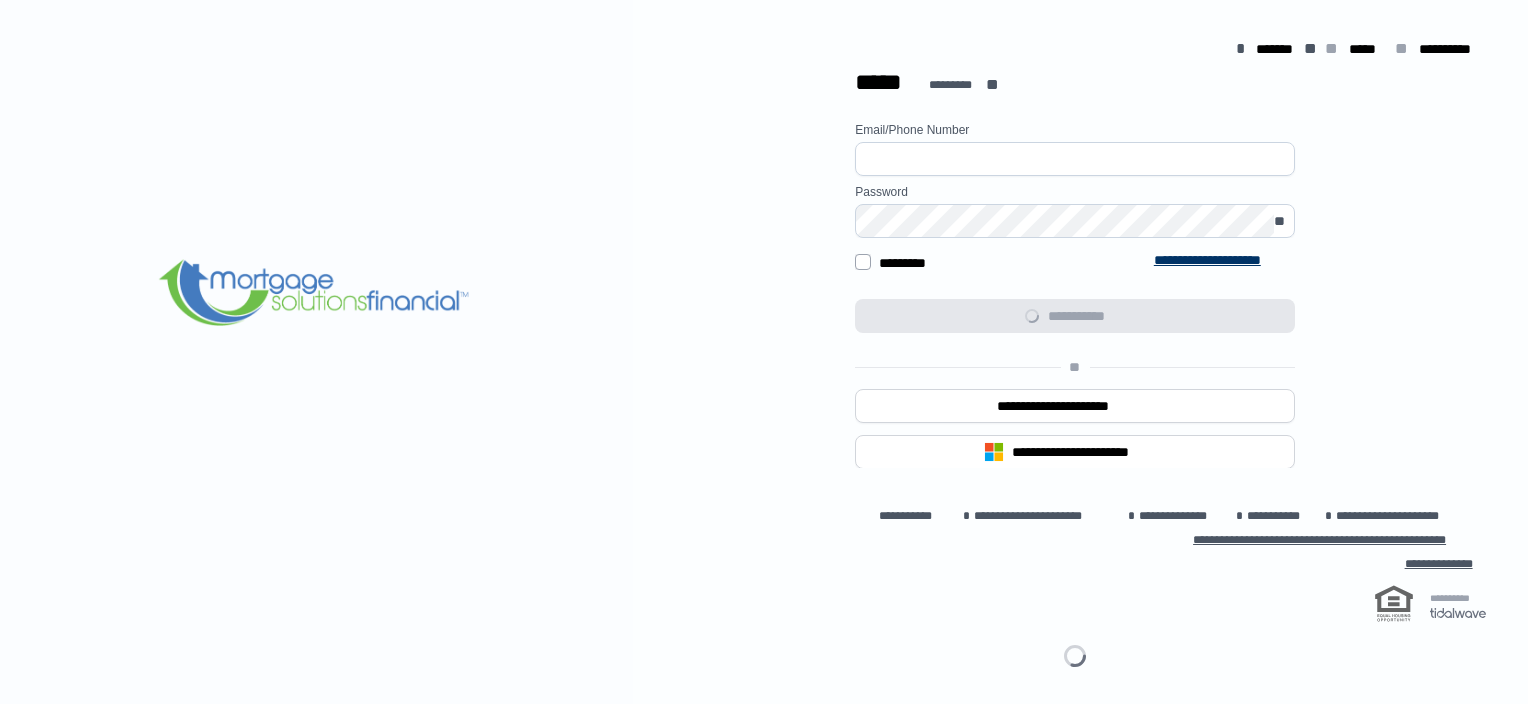 scroll, scrollTop: 0, scrollLeft: 0, axis: both 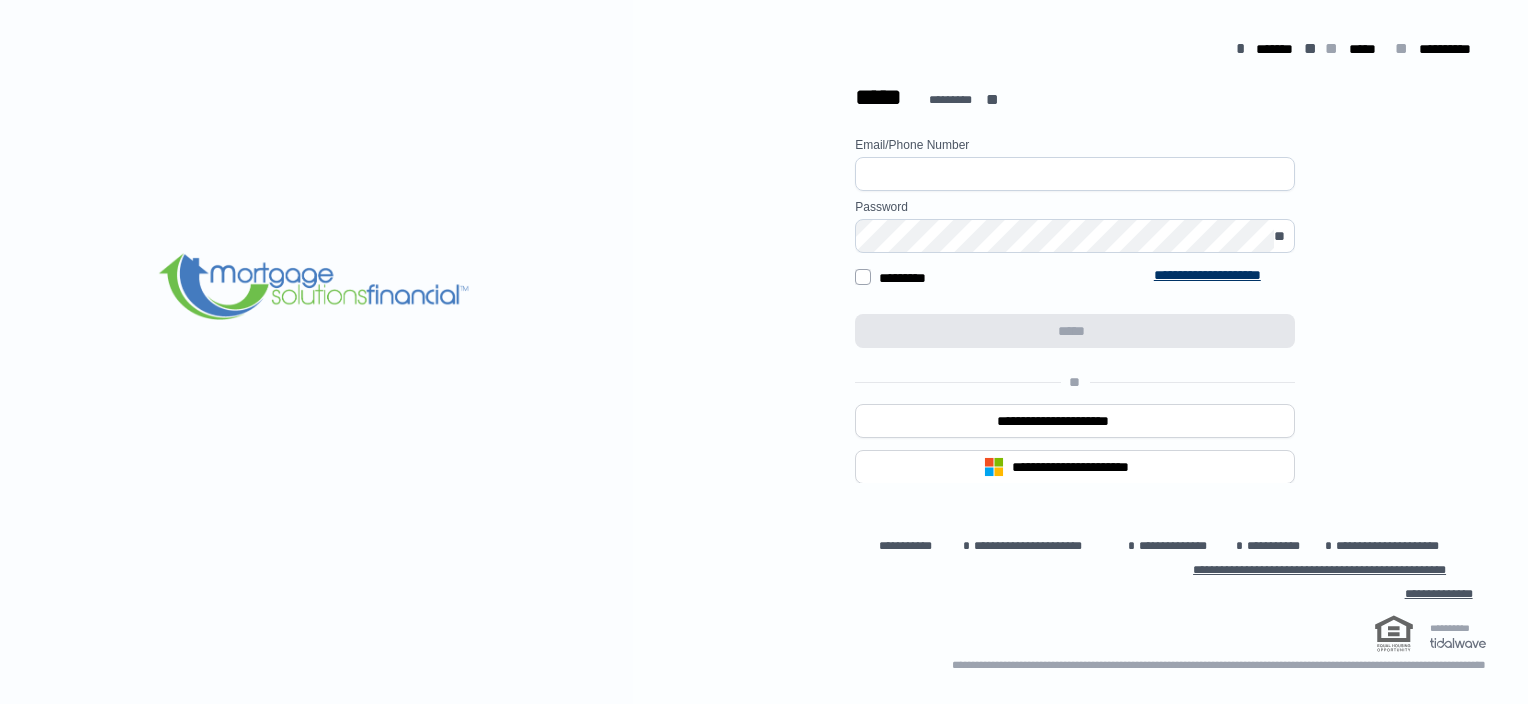 type on "**********" 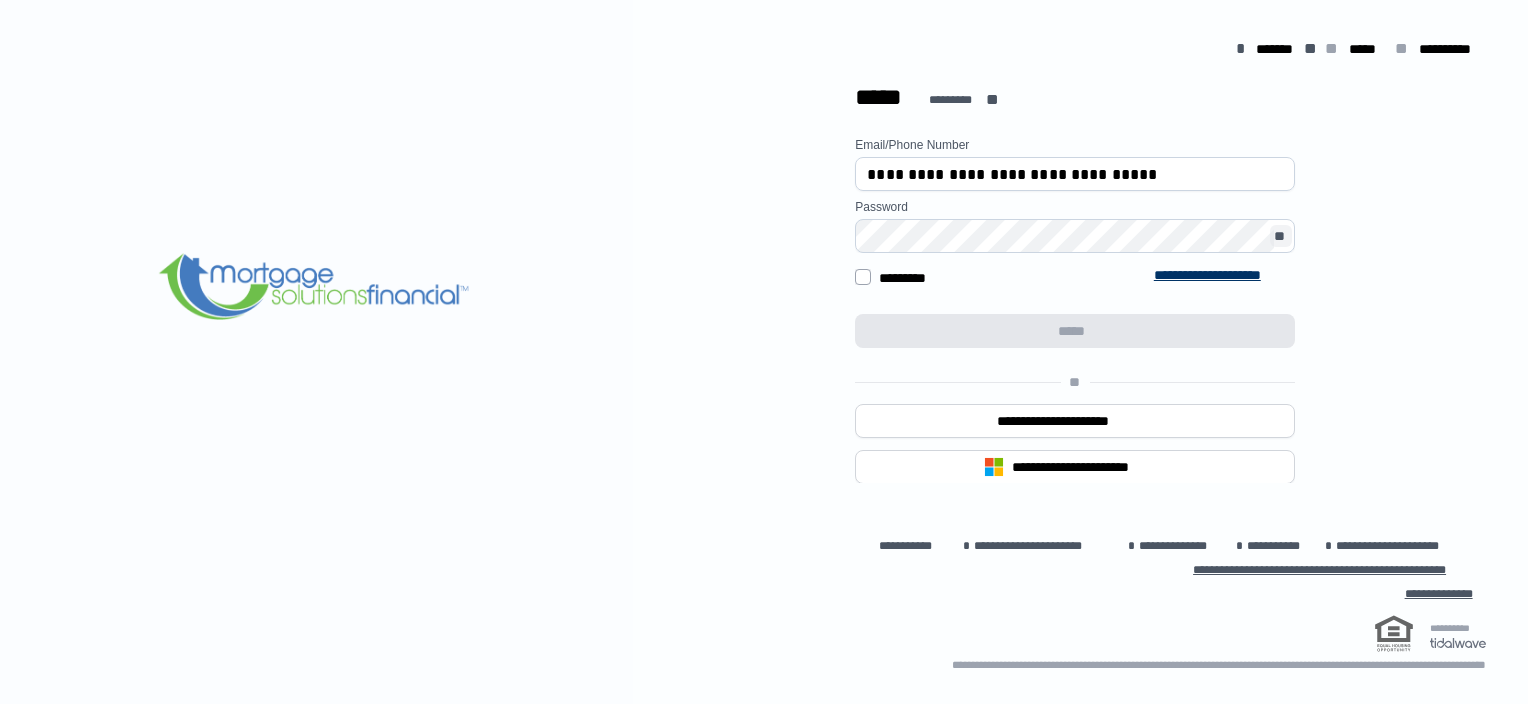 click on "**" at bounding box center [1281, 236] 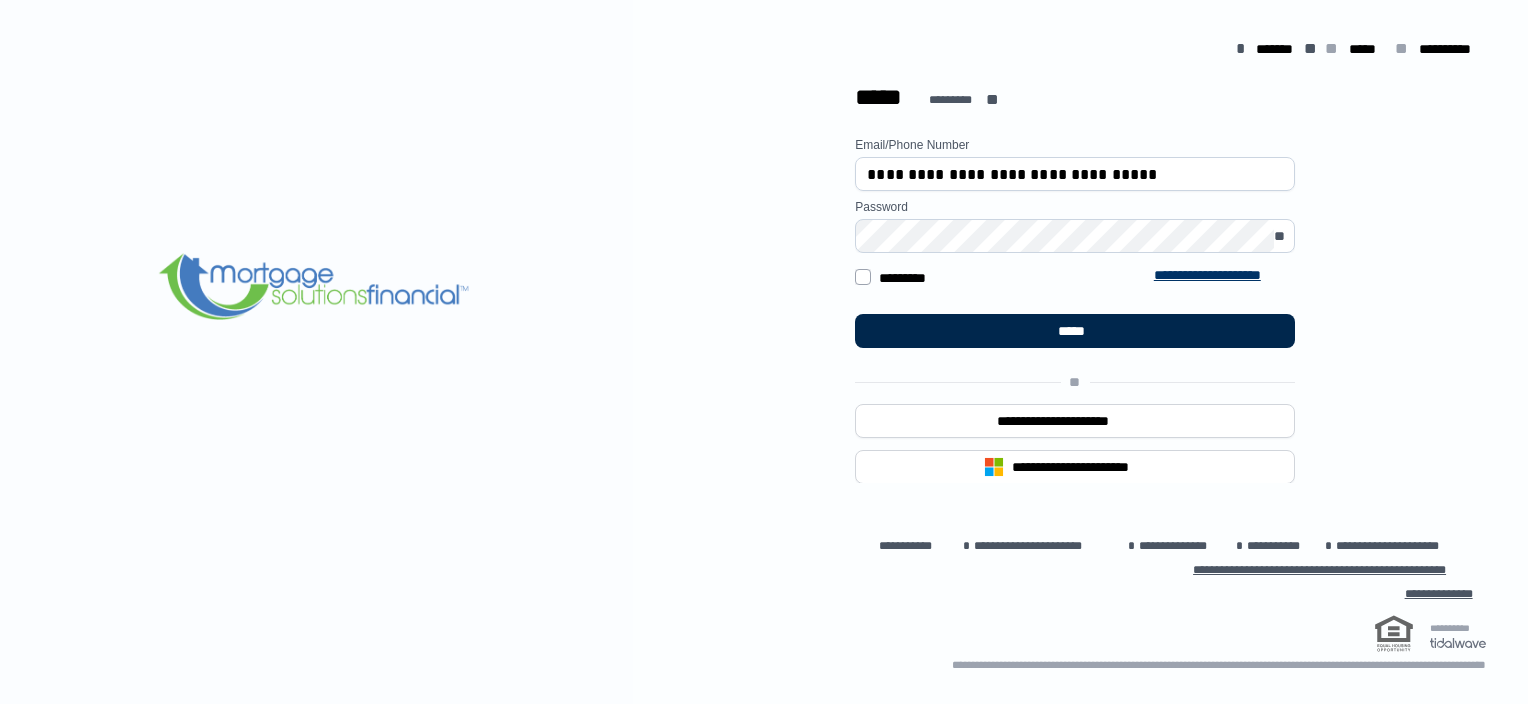 drag, startPoint x: 1219, startPoint y: 325, endPoint x: 1246, endPoint y: 268, distance: 63.07139 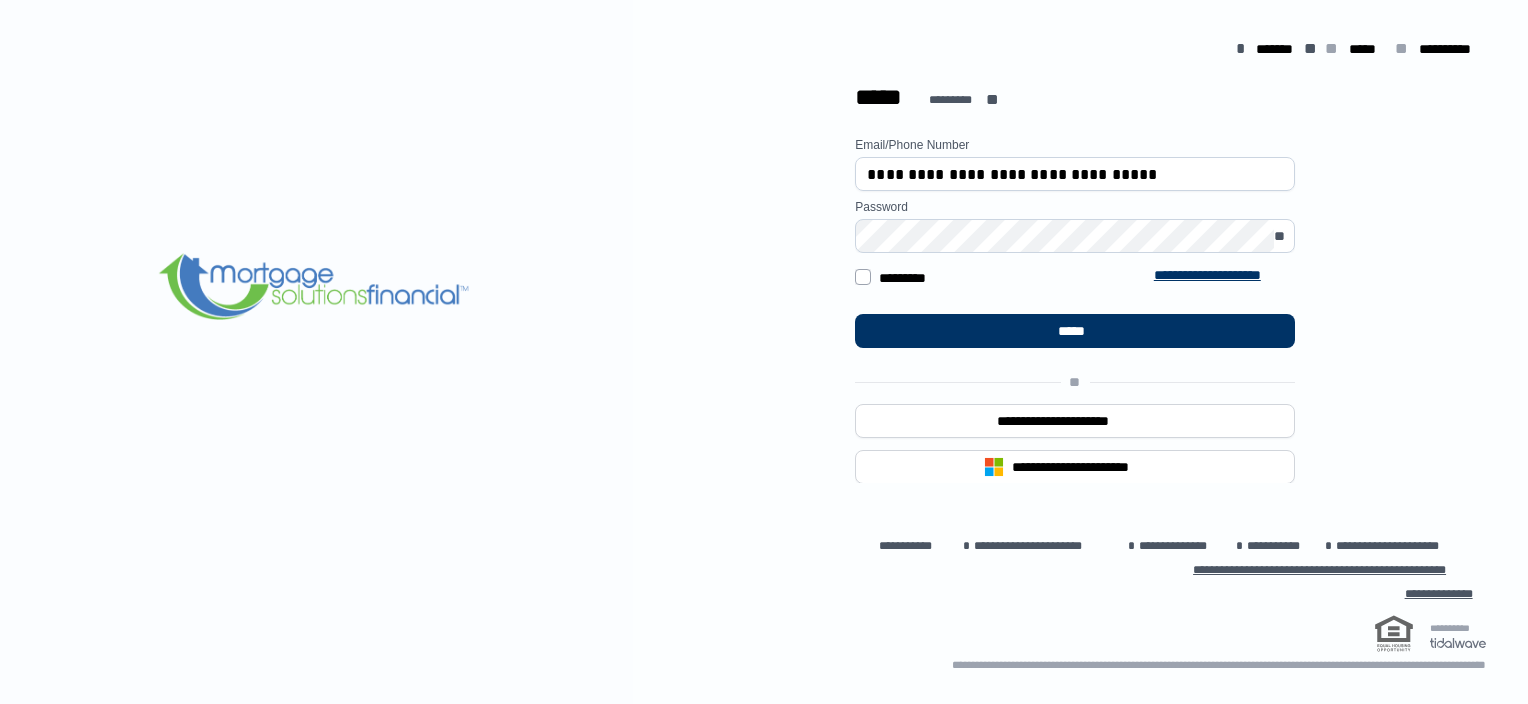 click on "*****" at bounding box center (1075, 331) 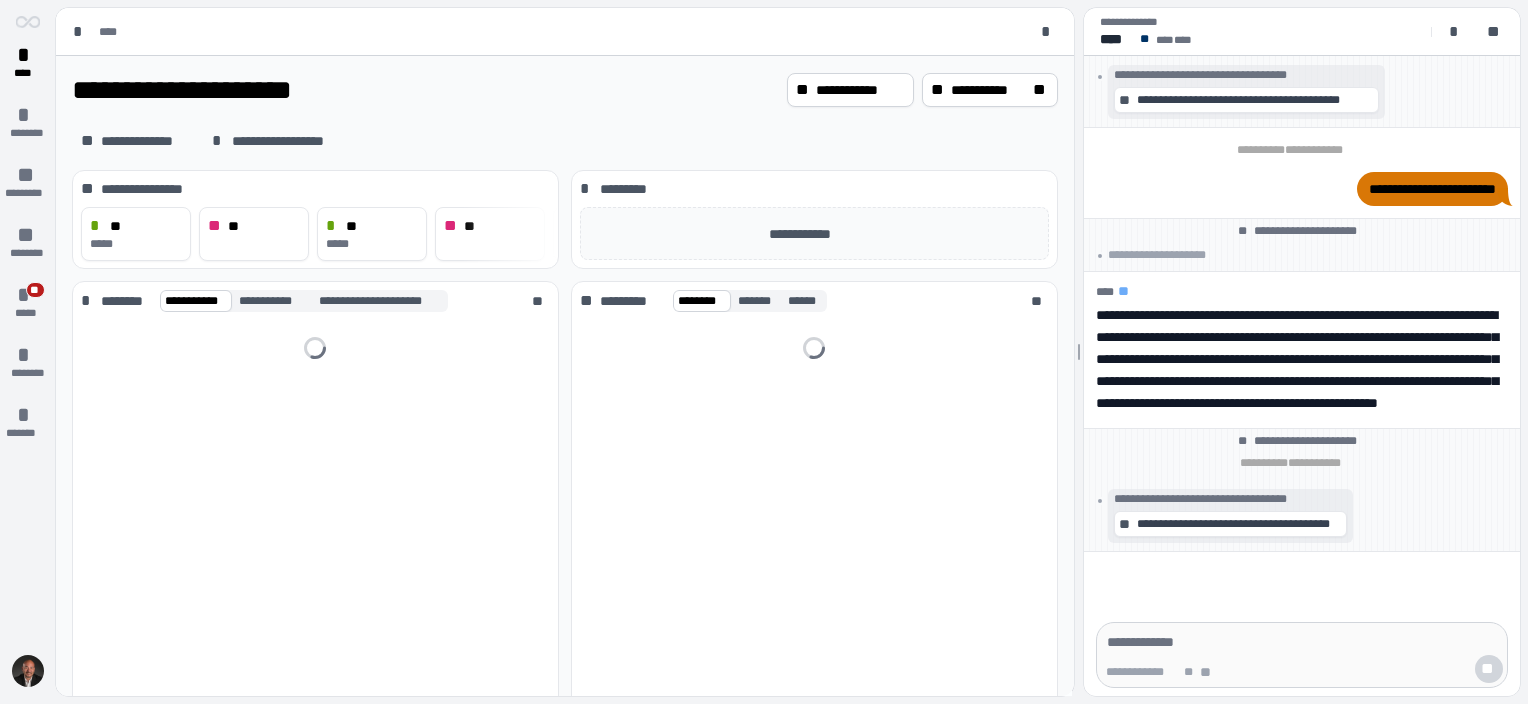 scroll, scrollTop: 0, scrollLeft: 0, axis: both 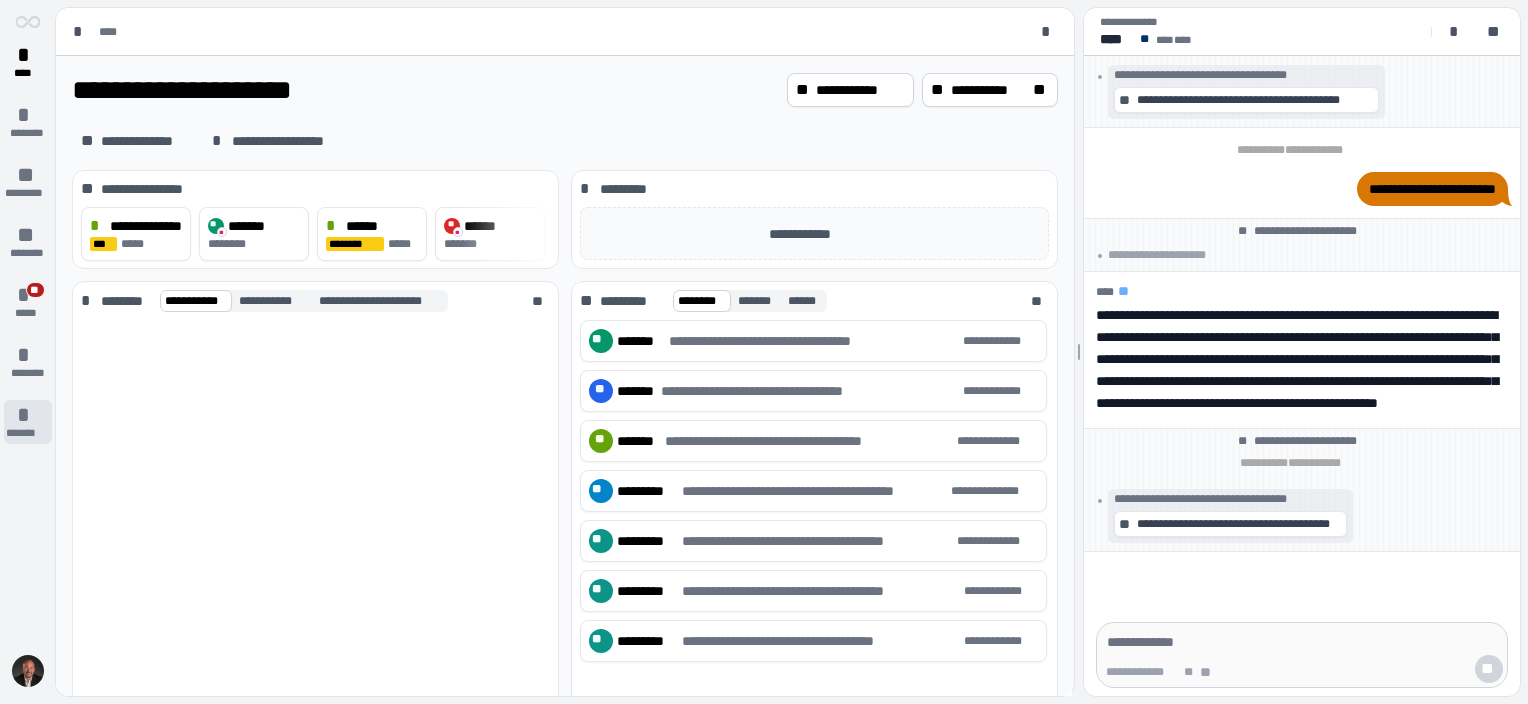 click on "*" at bounding box center [28, 415] 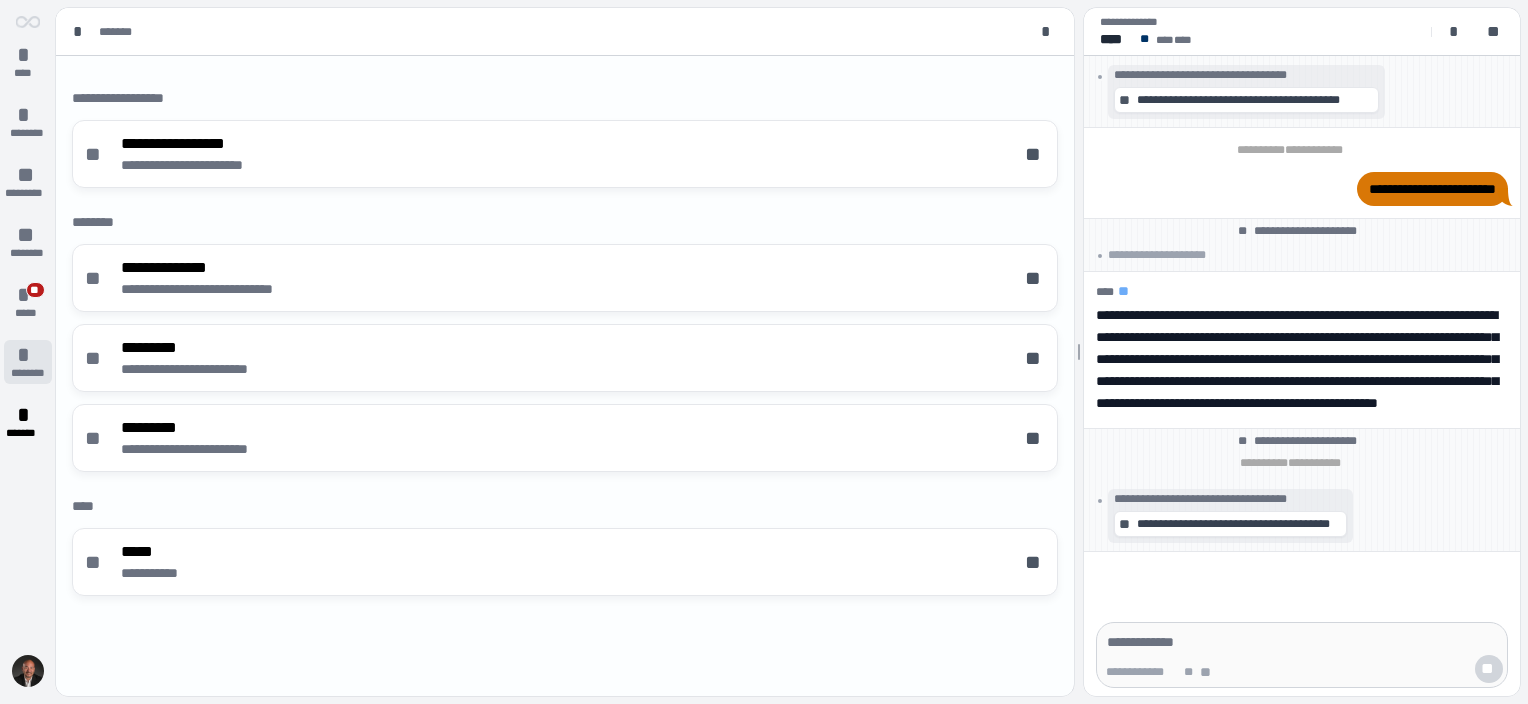 click on "*" at bounding box center (28, 355) 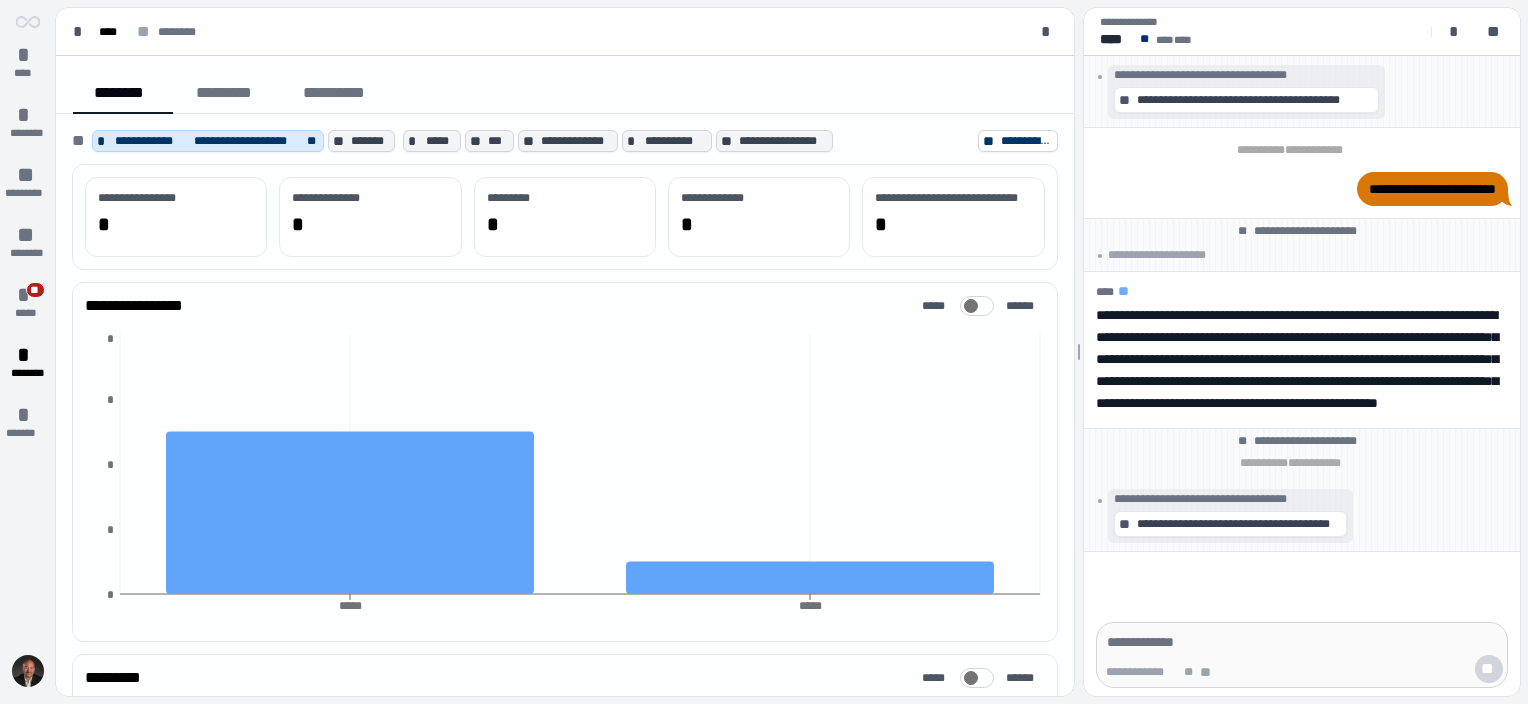 click on "* **** * ******** ** ********* ** ******** * ** ***** * ******** * *******" at bounding box center [28, 230] 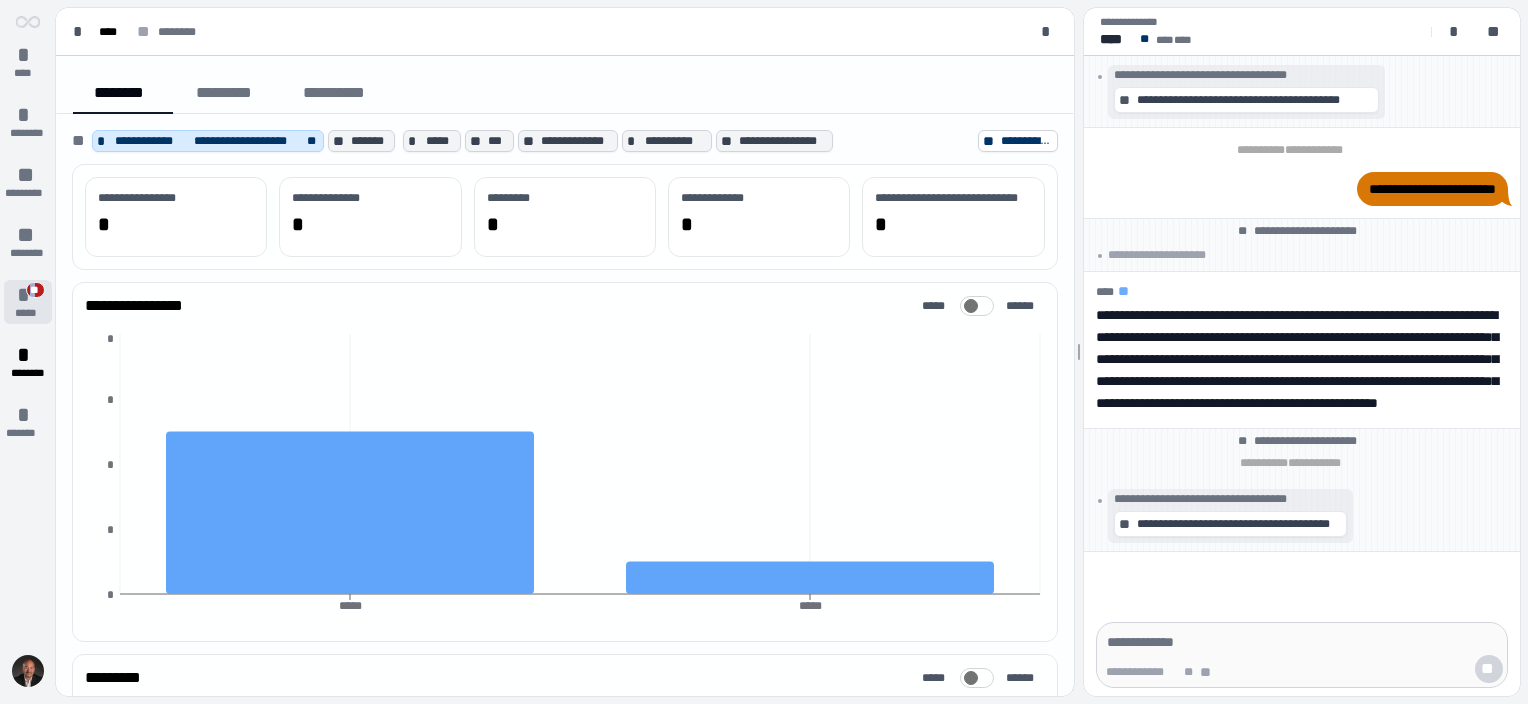 click on "**" at bounding box center [35, 290] 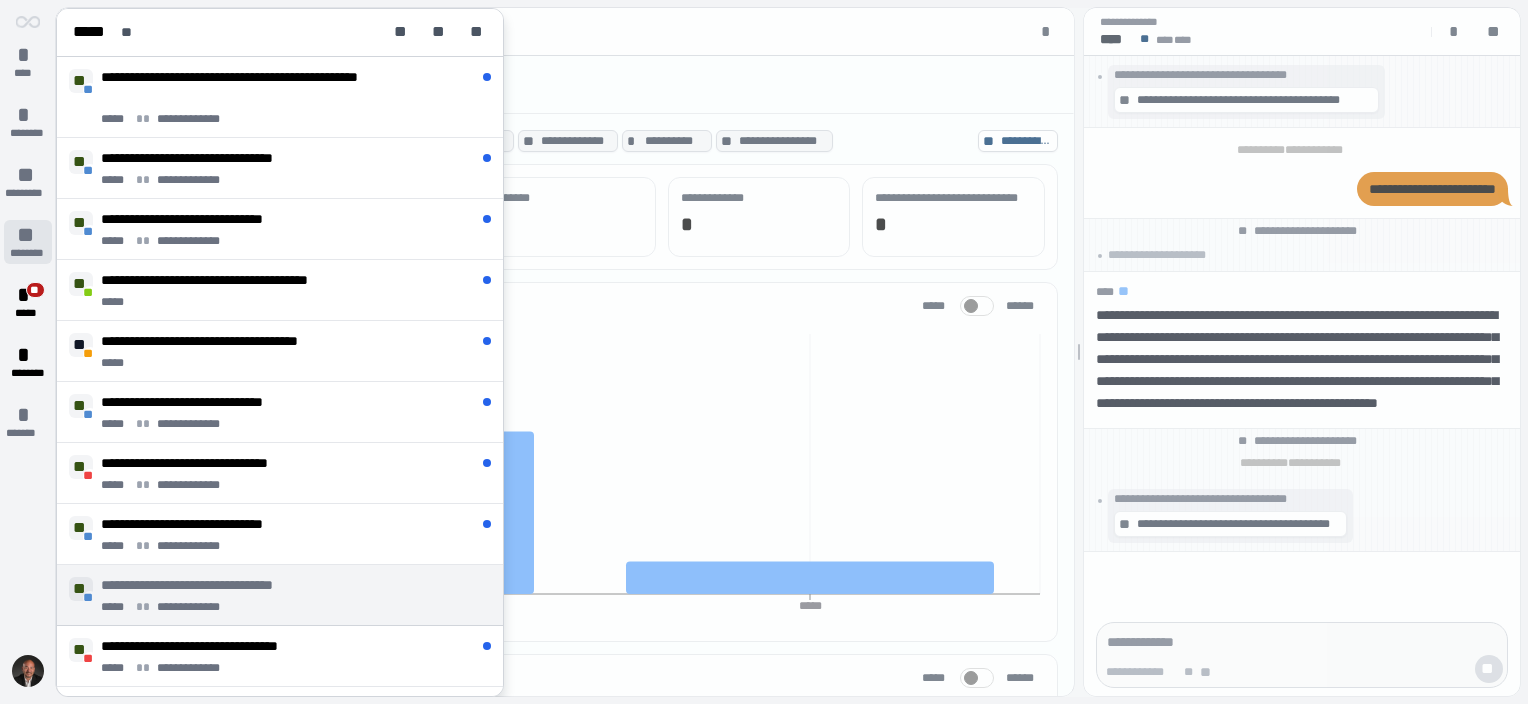 click on "** ********" at bounding box center [28, 242] 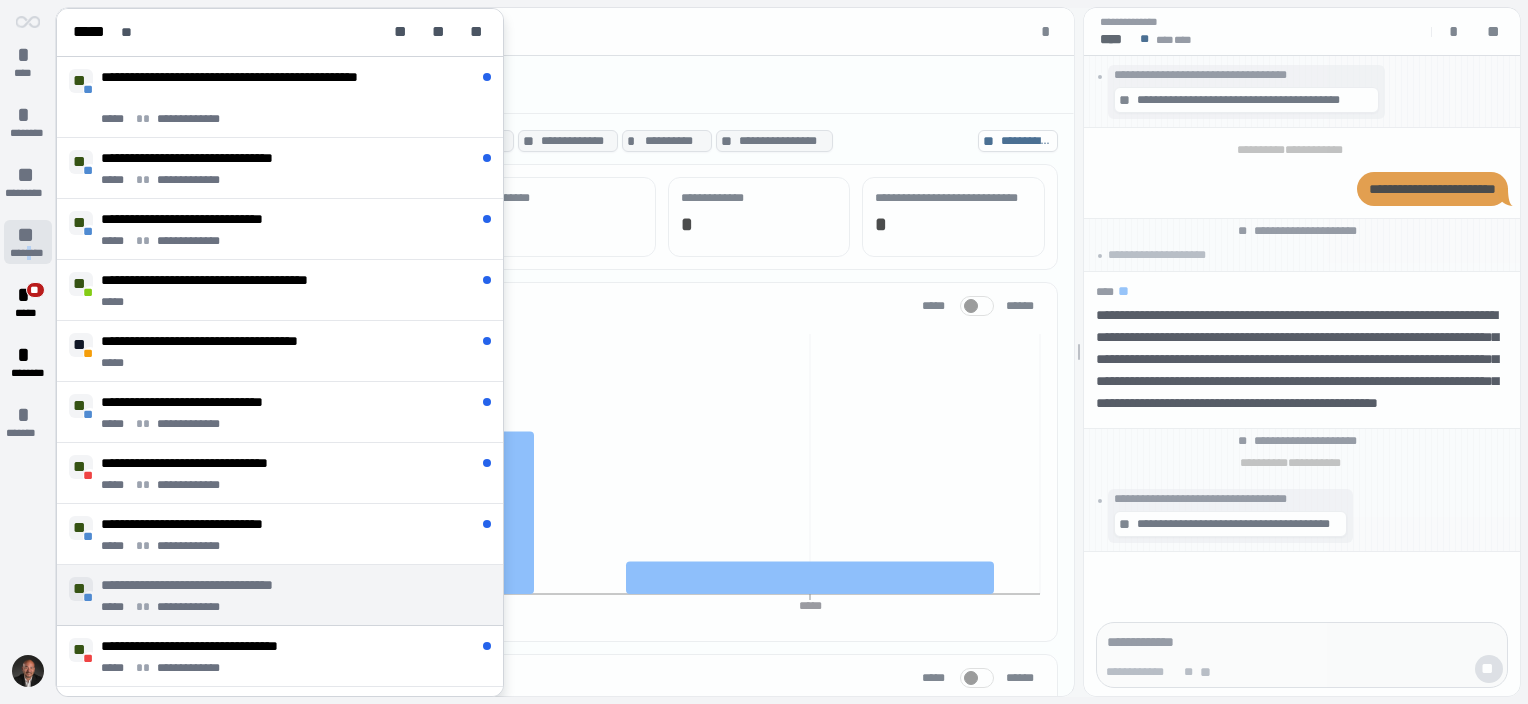 click on "********" at bounding box center [28, 253] 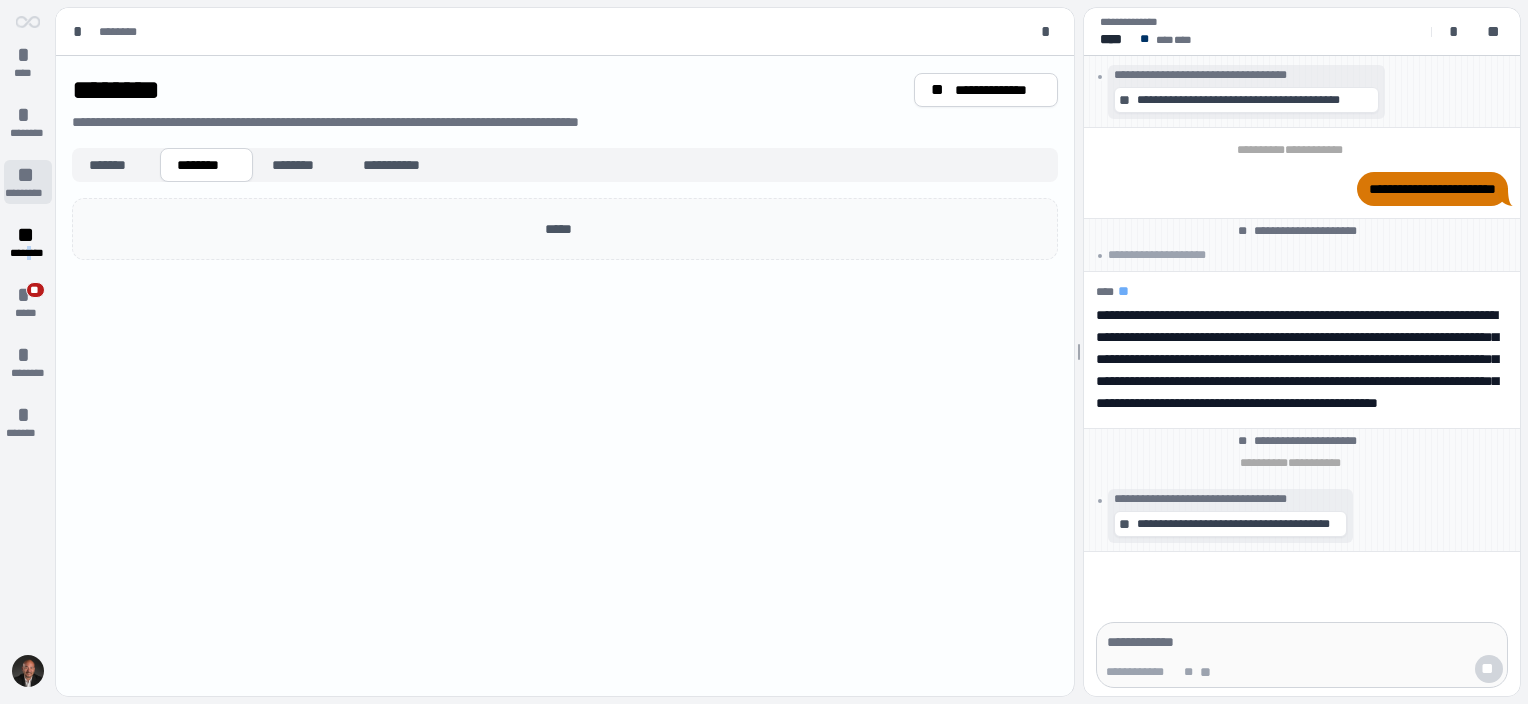 click on "**" at bounding box center (28, 175) 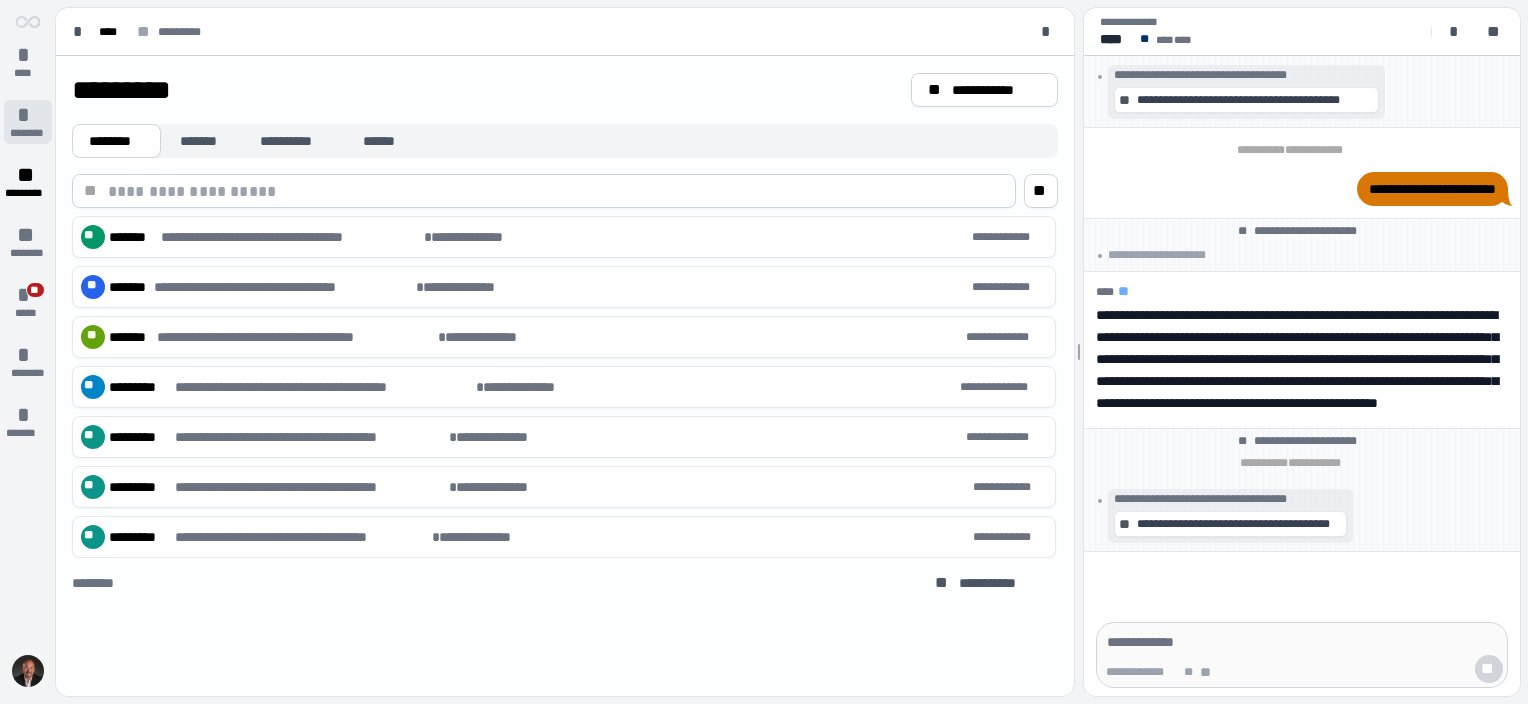 click on "* ********" at bounding box center (28, 122) 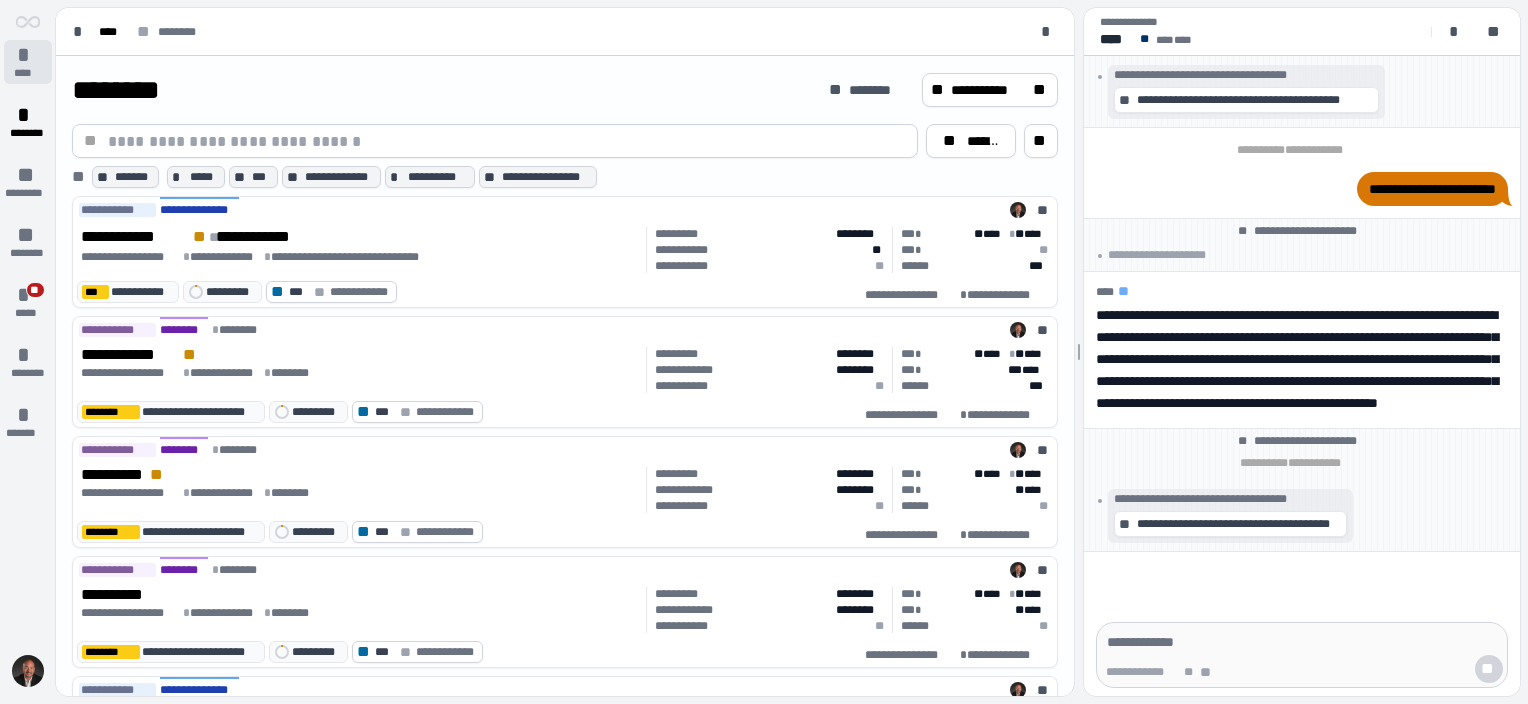 click on "****" at bounding box center (28, 73) 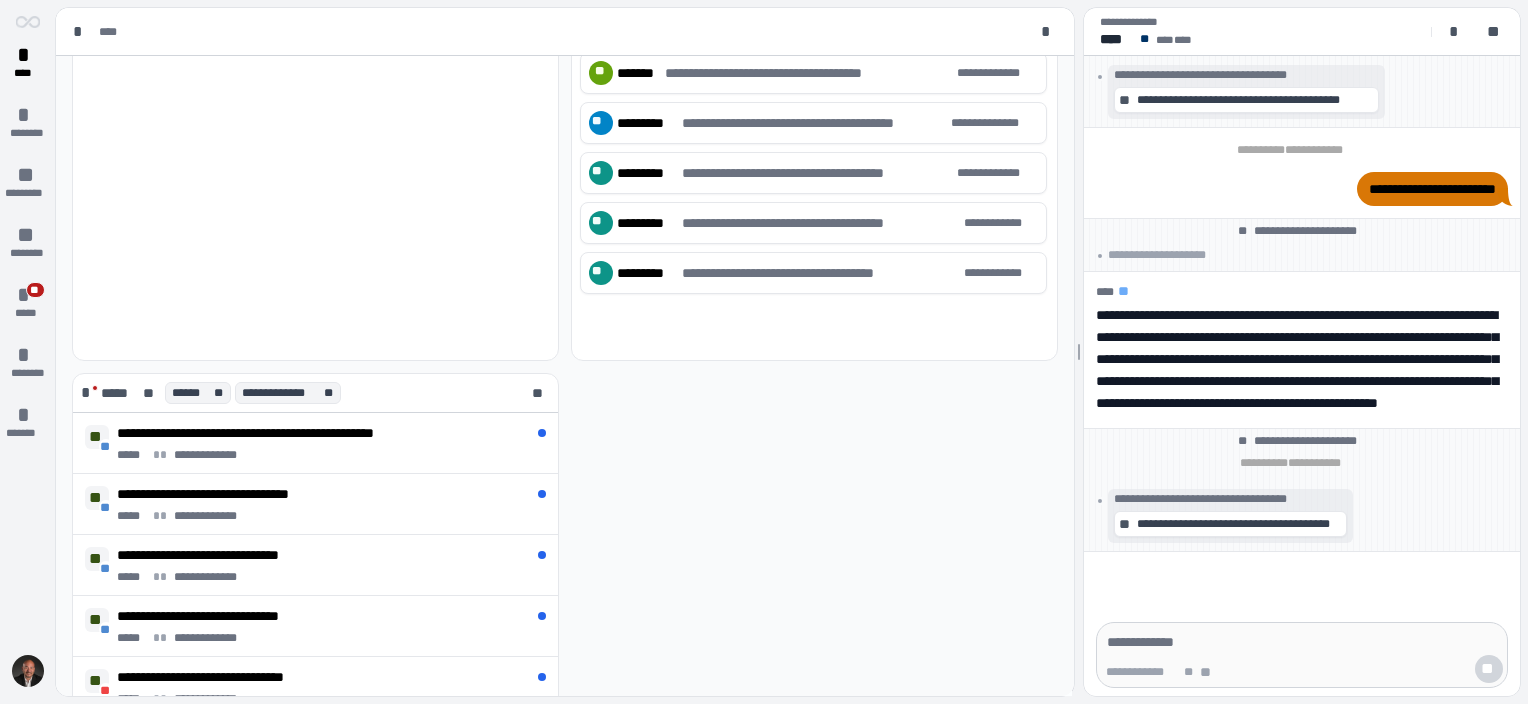 scroll, scrollTop: 500, scrollLeft: 0, axis: vertical 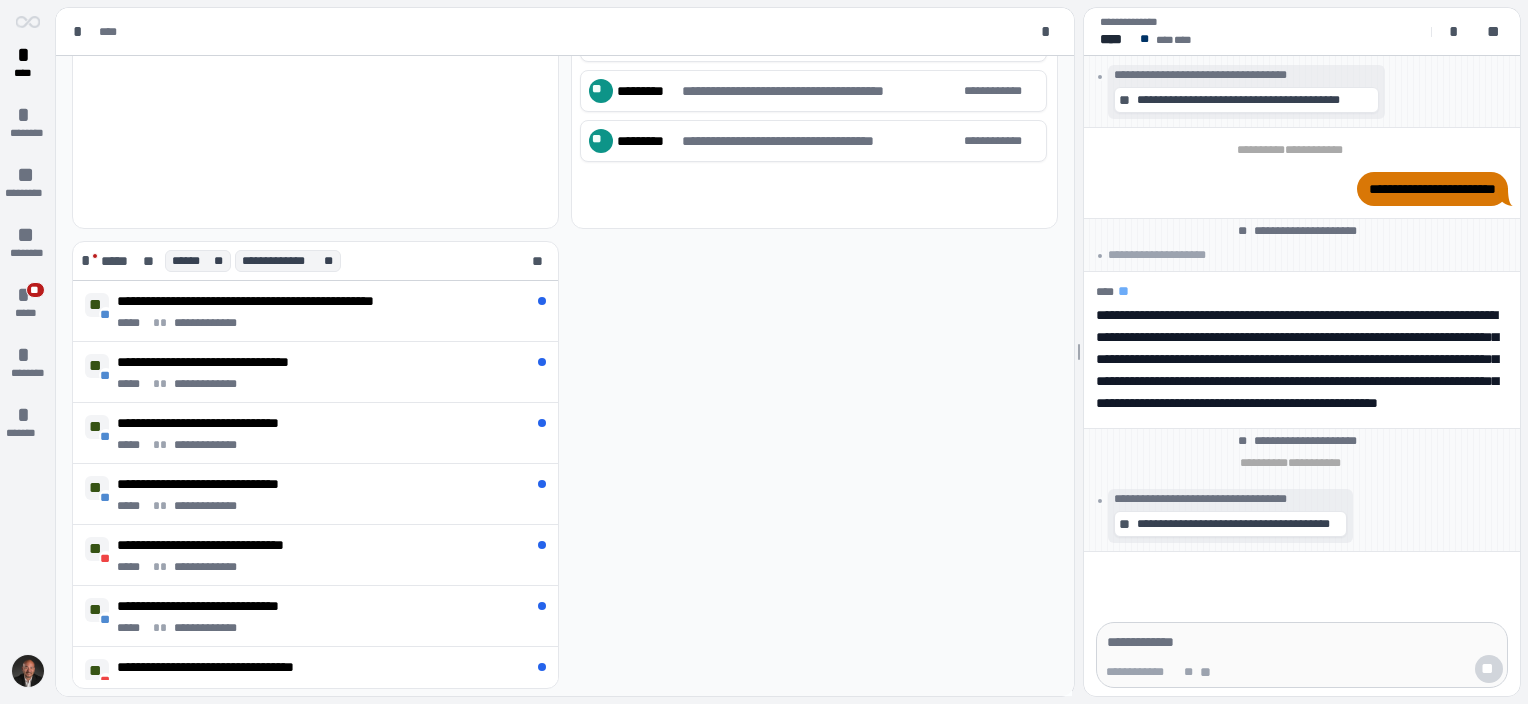 click at bounding box center [28, 671] 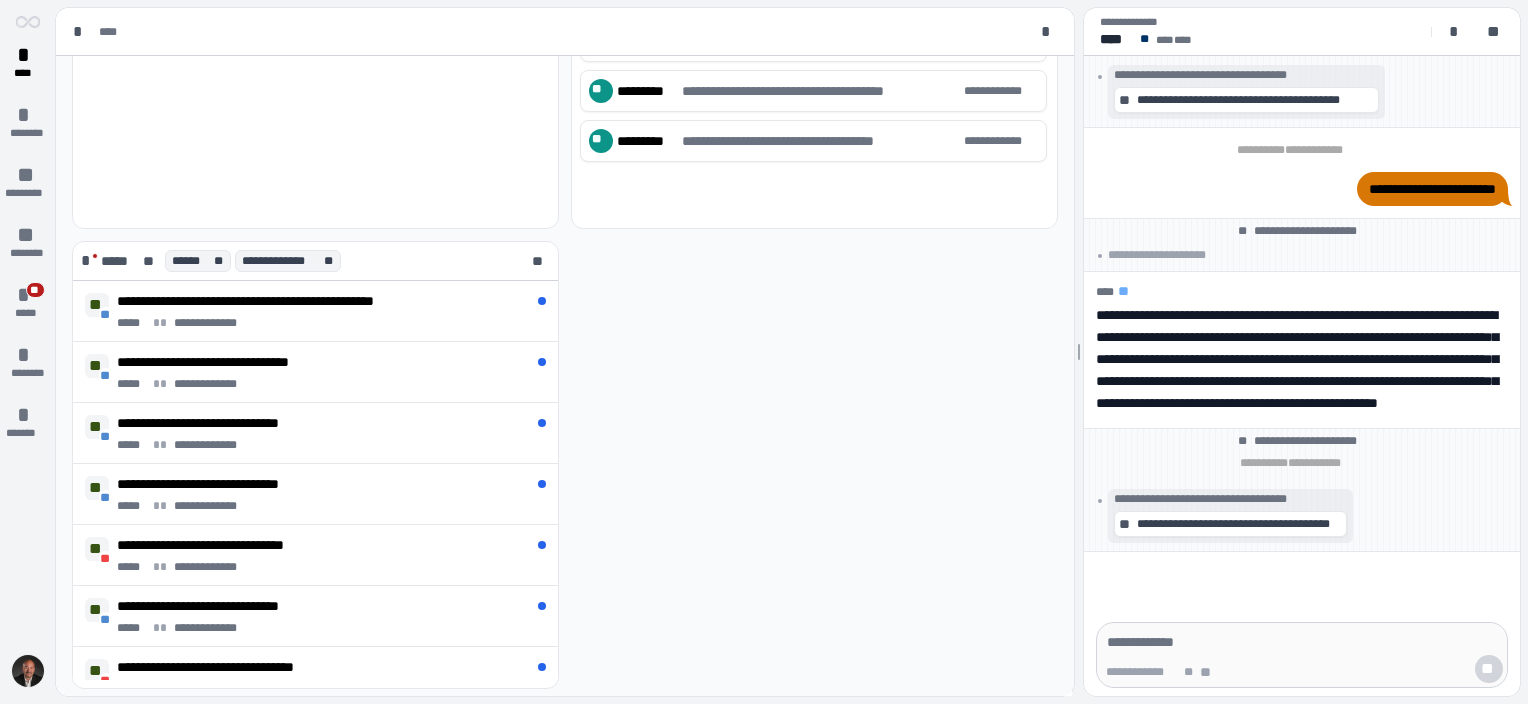 click at bounding box center [28, 671] 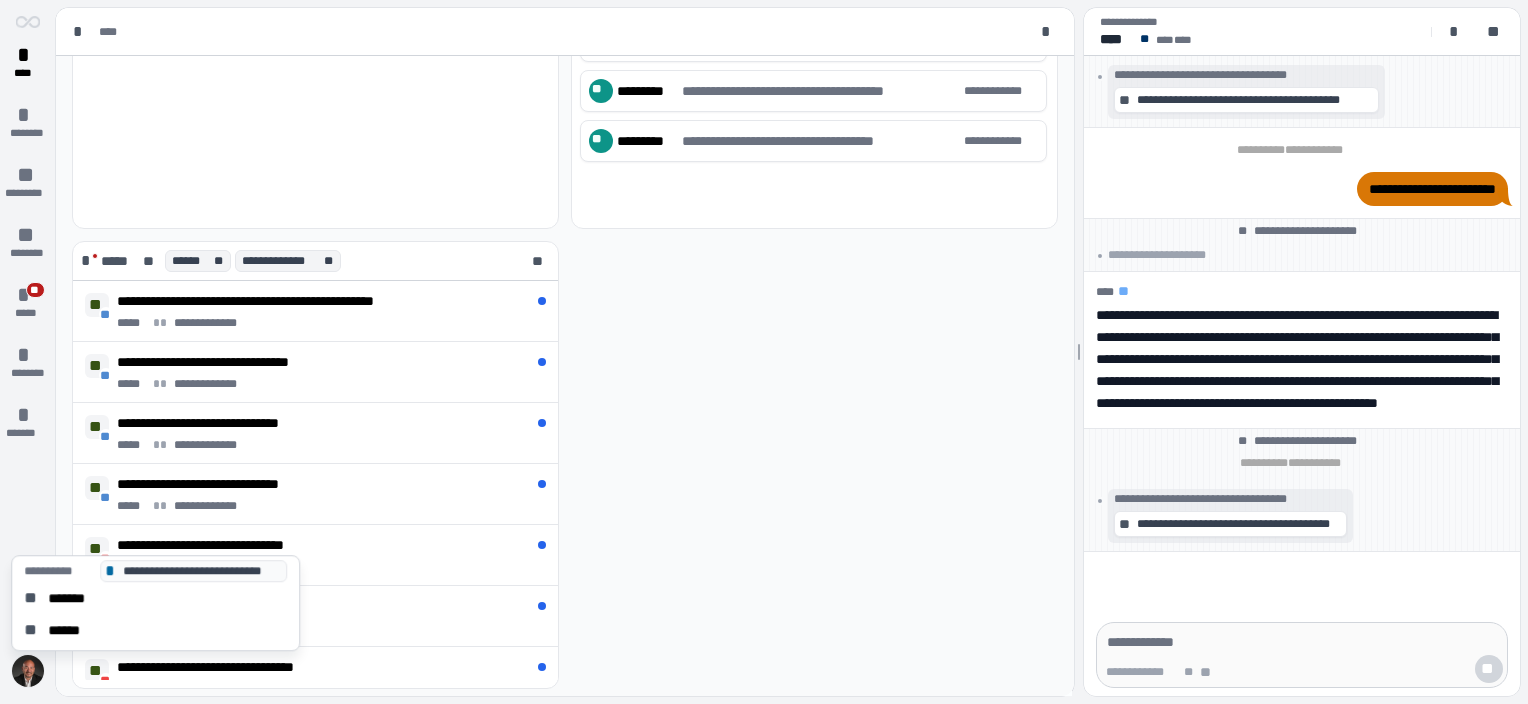 click at bounding box center [28, 671] 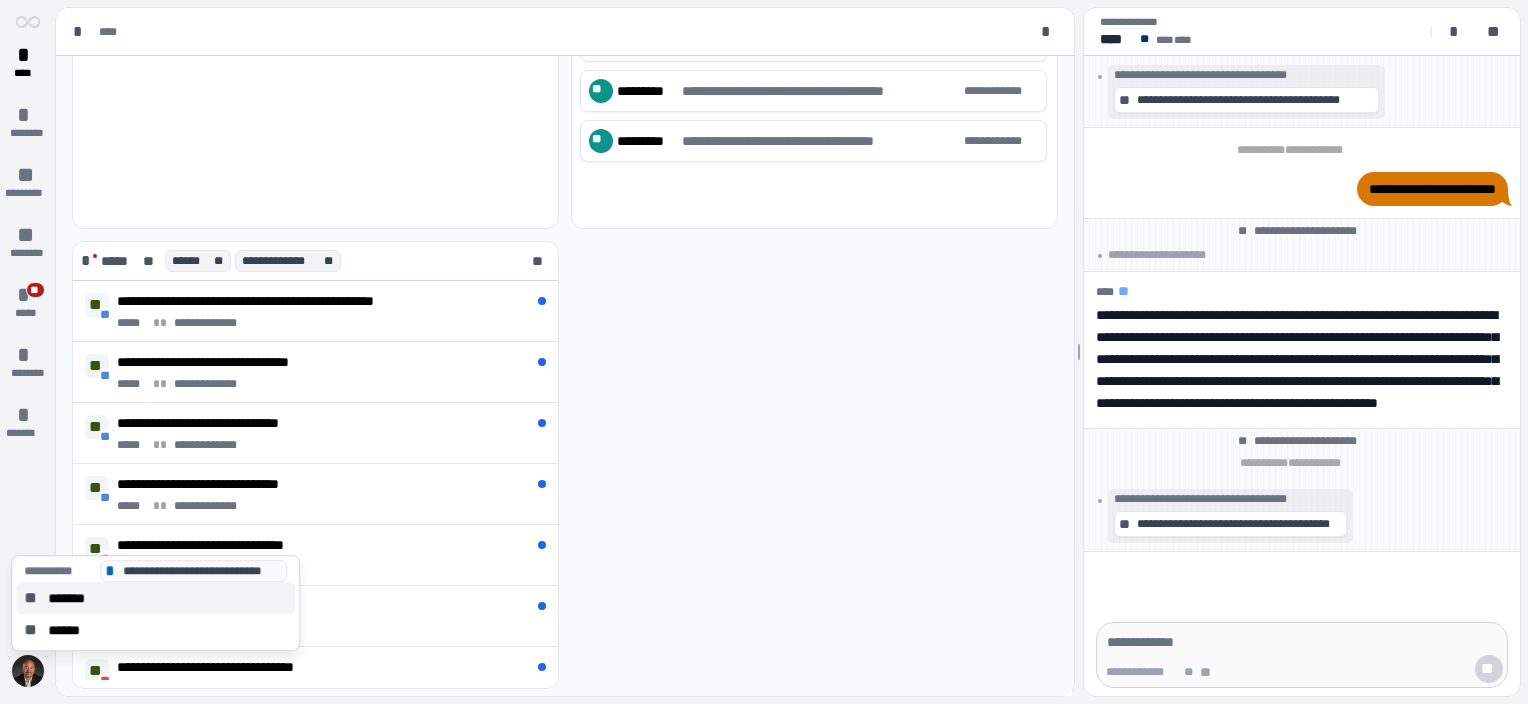 click on "** *******" at bounding box center [155, 598] 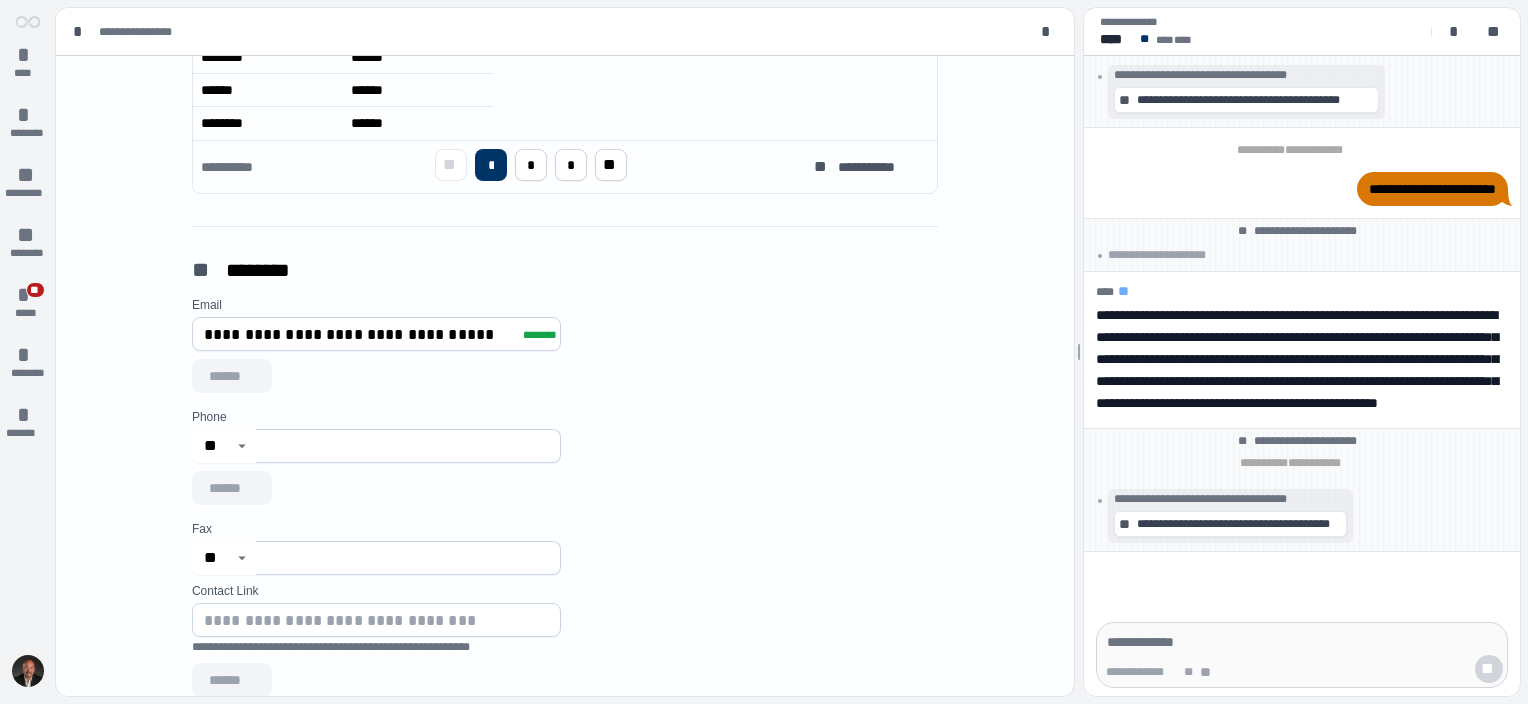 scroll, scrollTop: 1000, scrollLeft: 0, axis: vertical 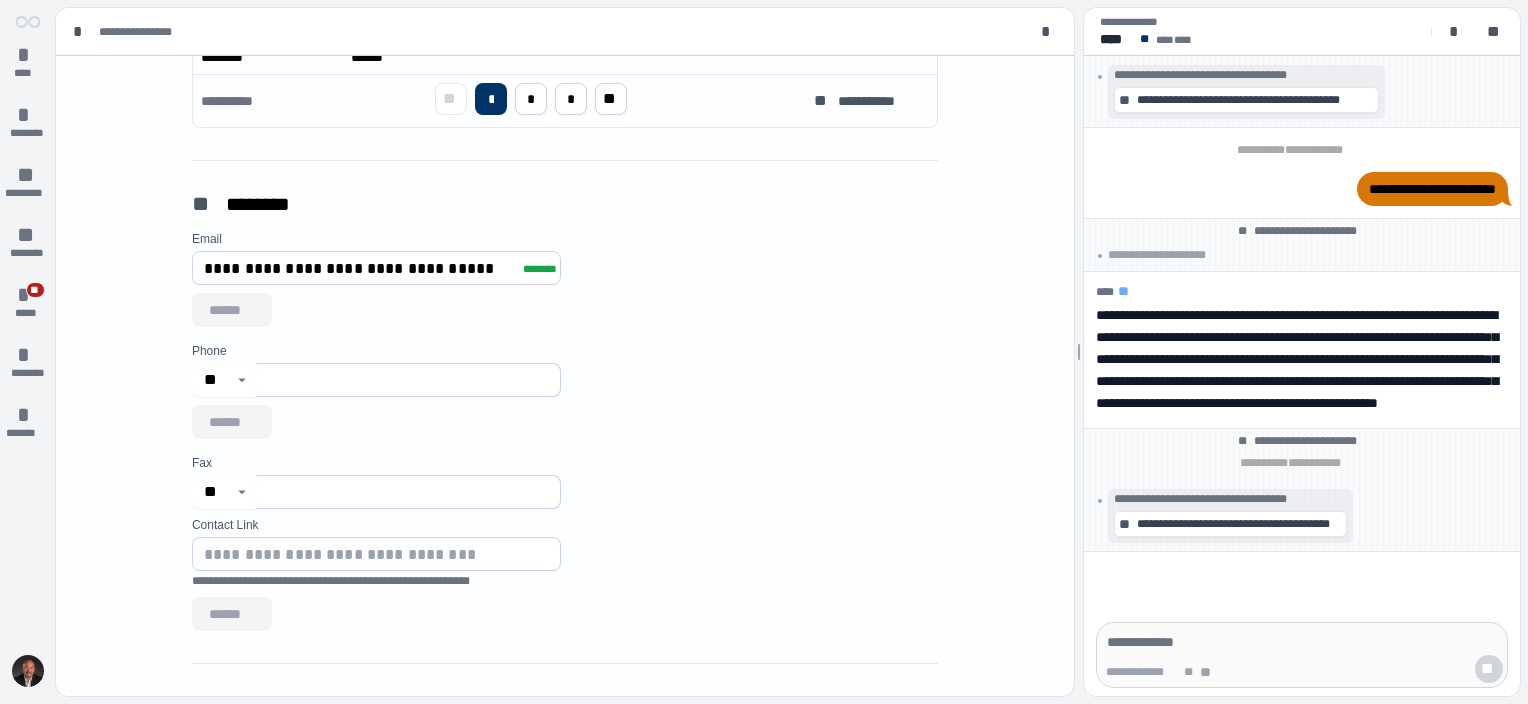 click at bounding box center [408, 380] 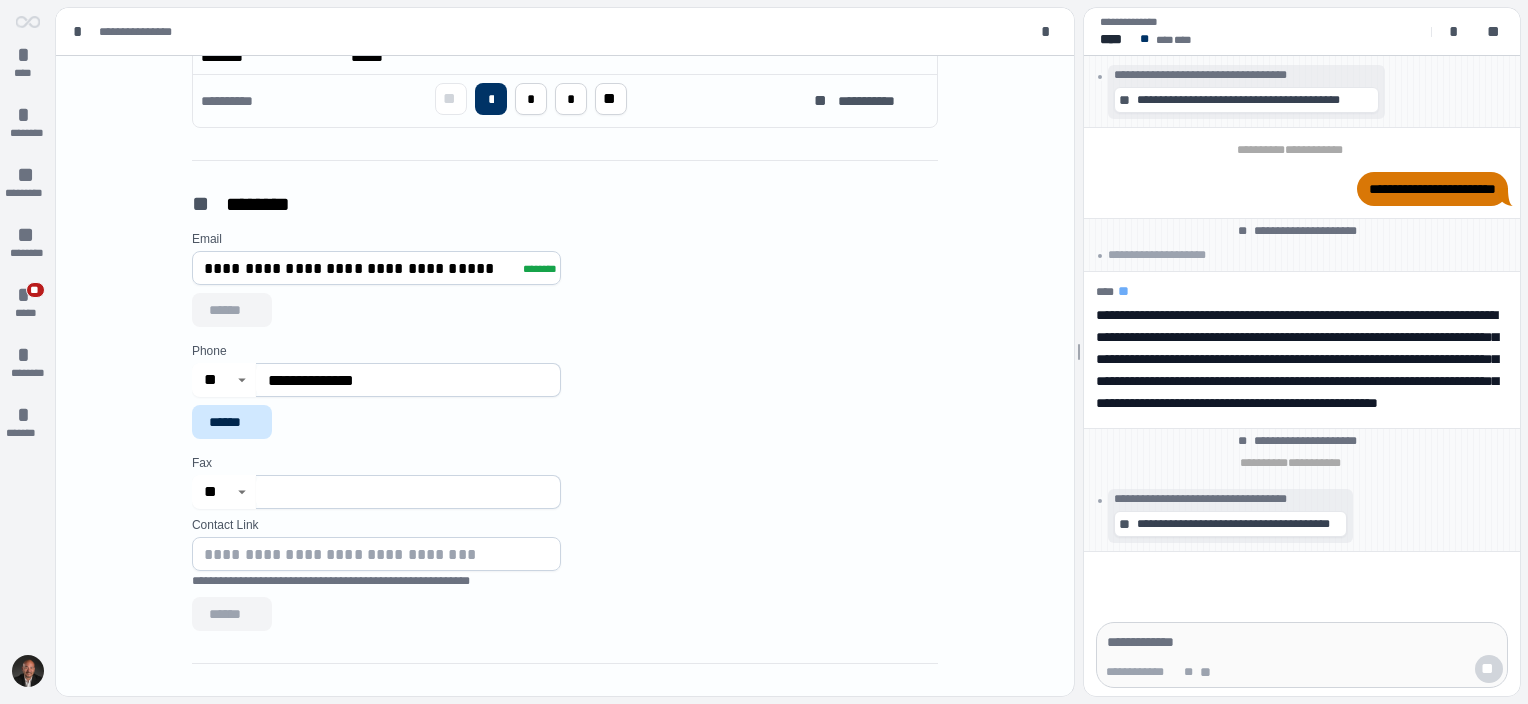 type on "**********" 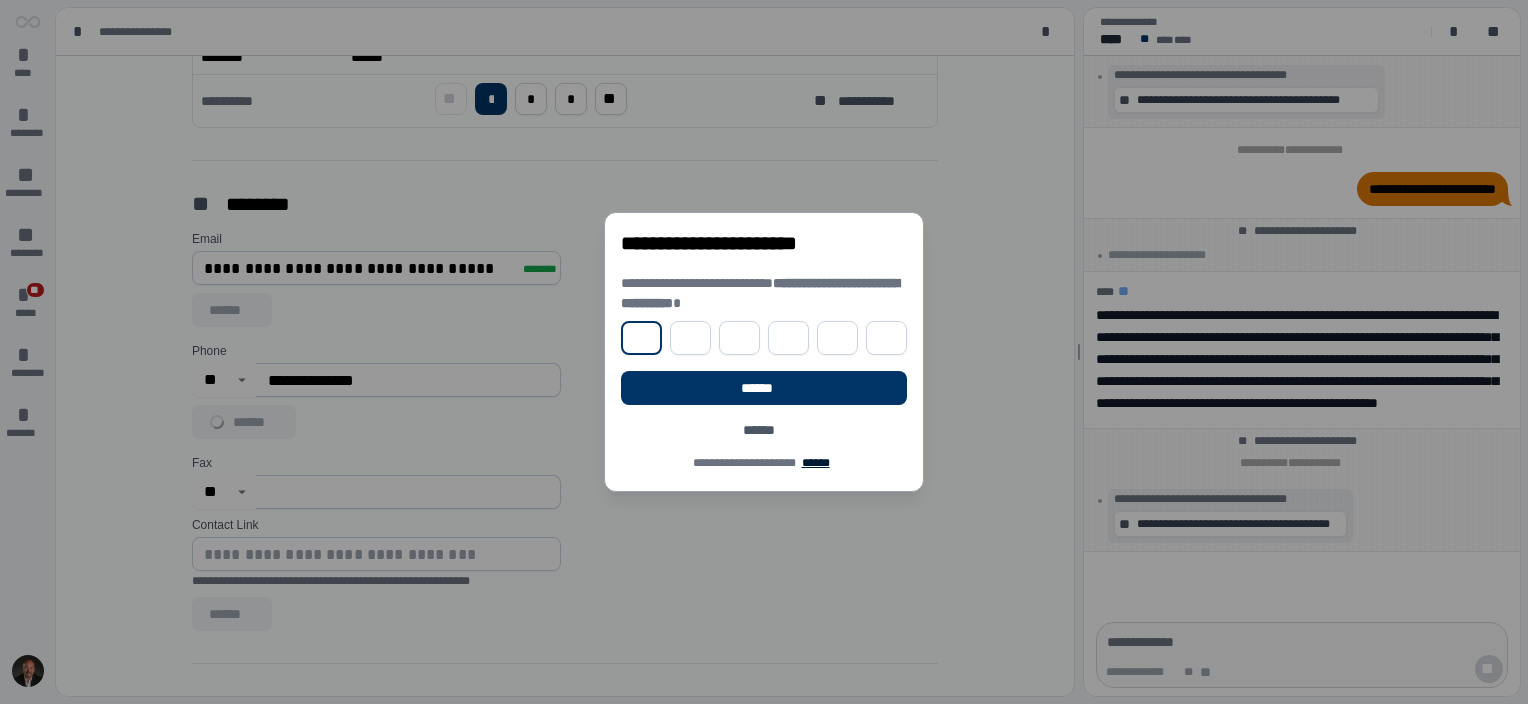 click on "******" at bounding box center [815, 463] 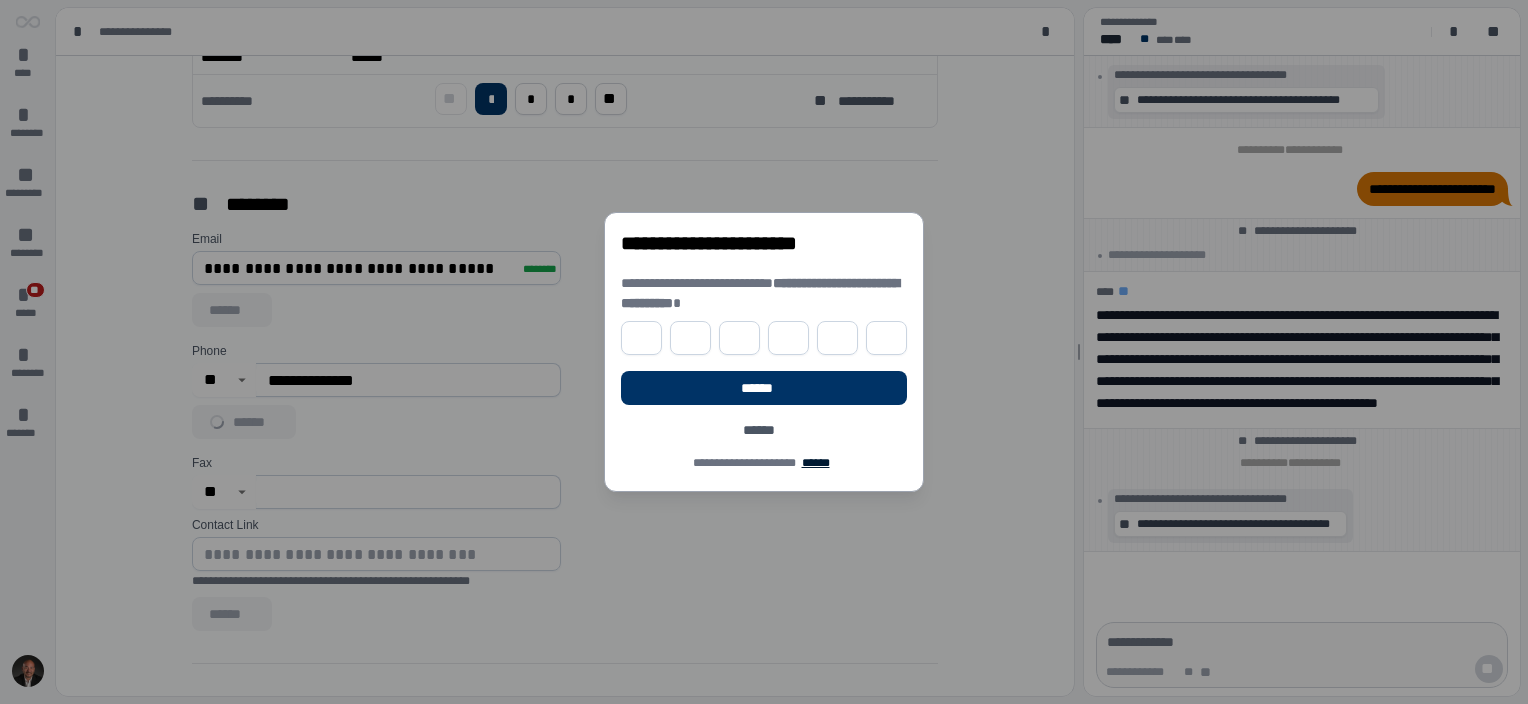 click on "******" at bounding box center (815, 463) 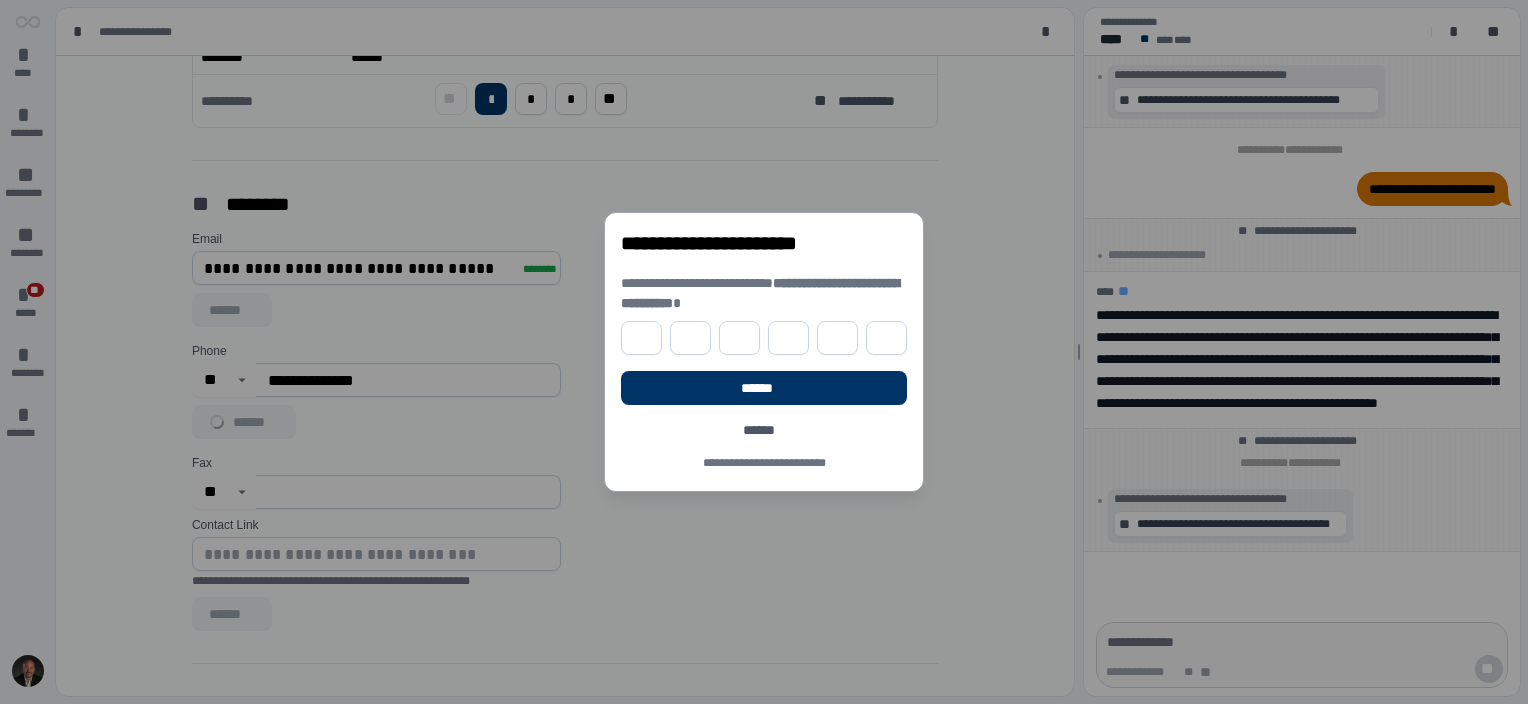 drag, startPoint x: 654, startPoint y: 336, endPoint x: 643, endPoint y: 332, distance: 11.7046995 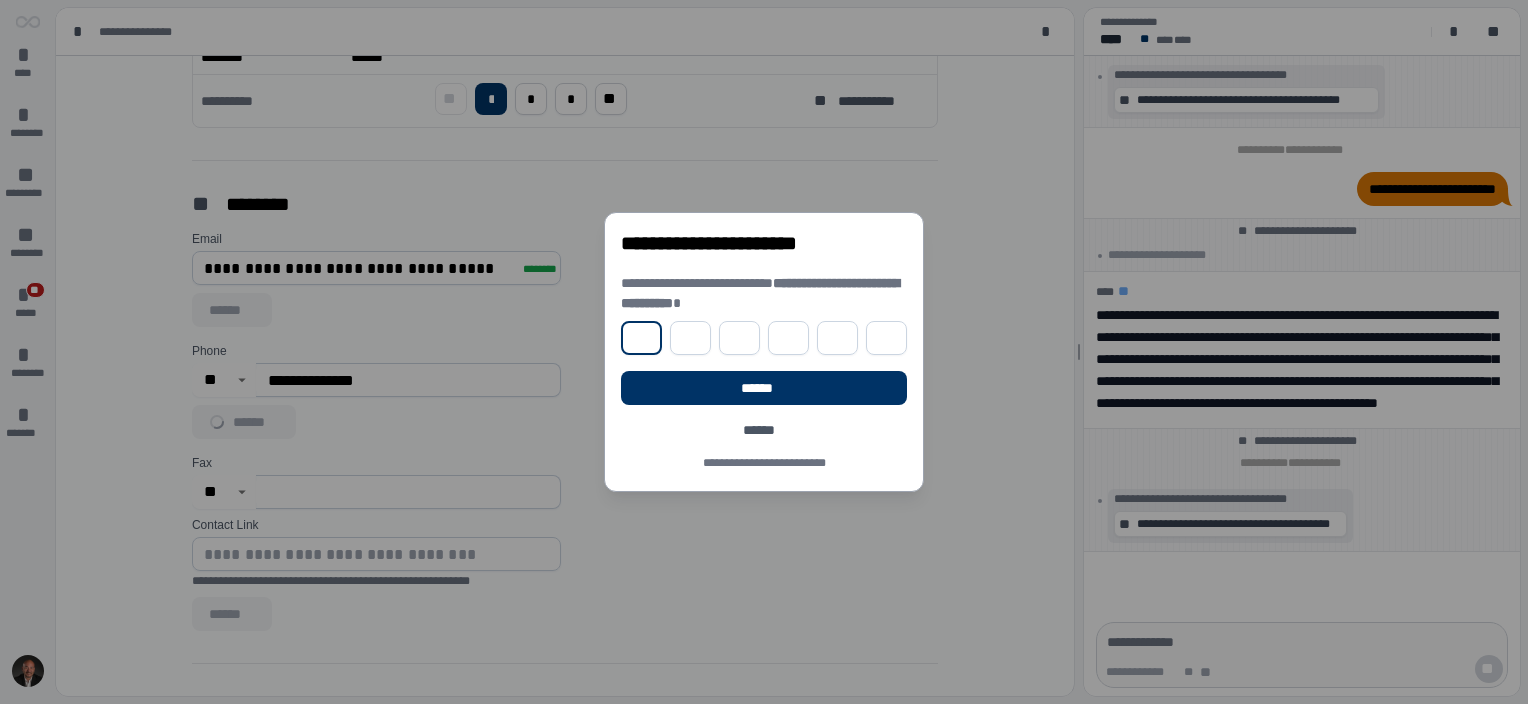 type on "*" 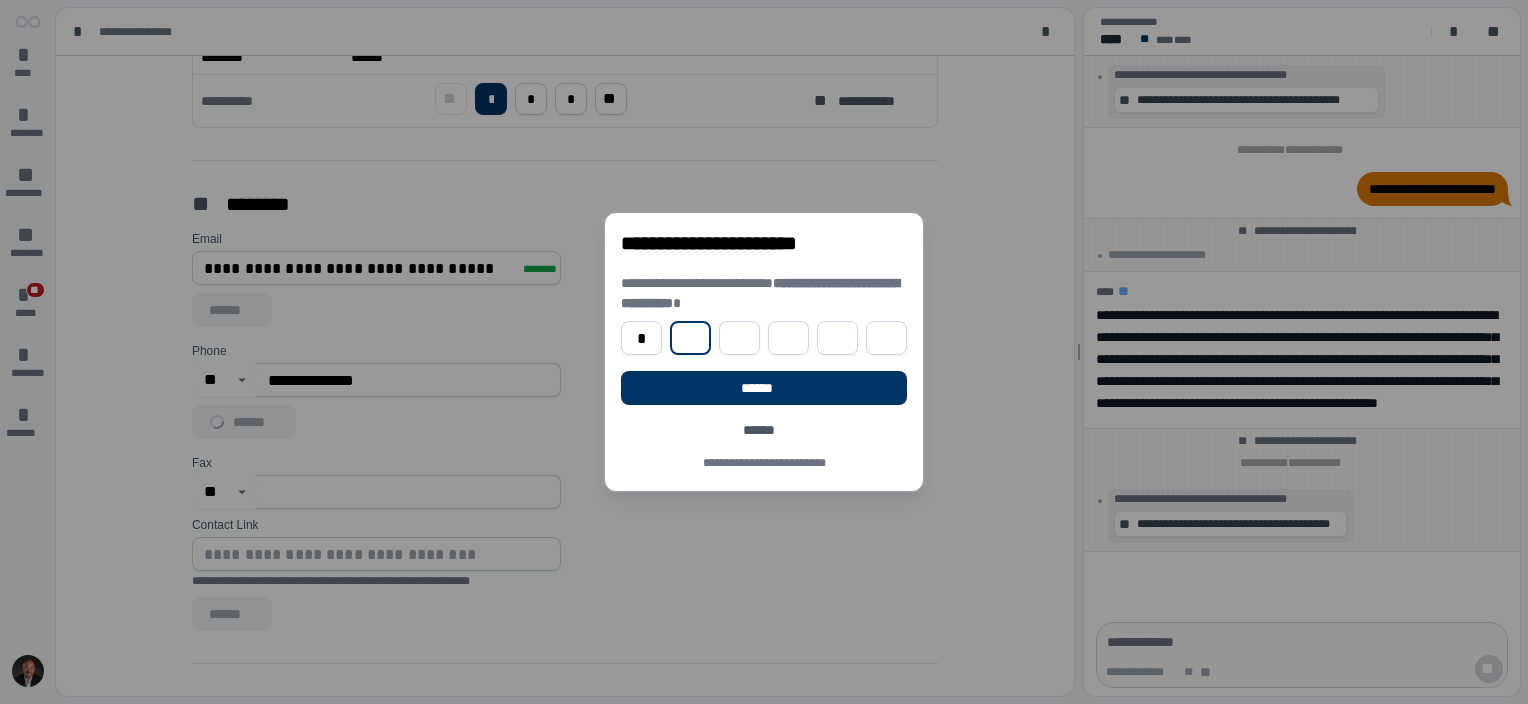 type on "*" 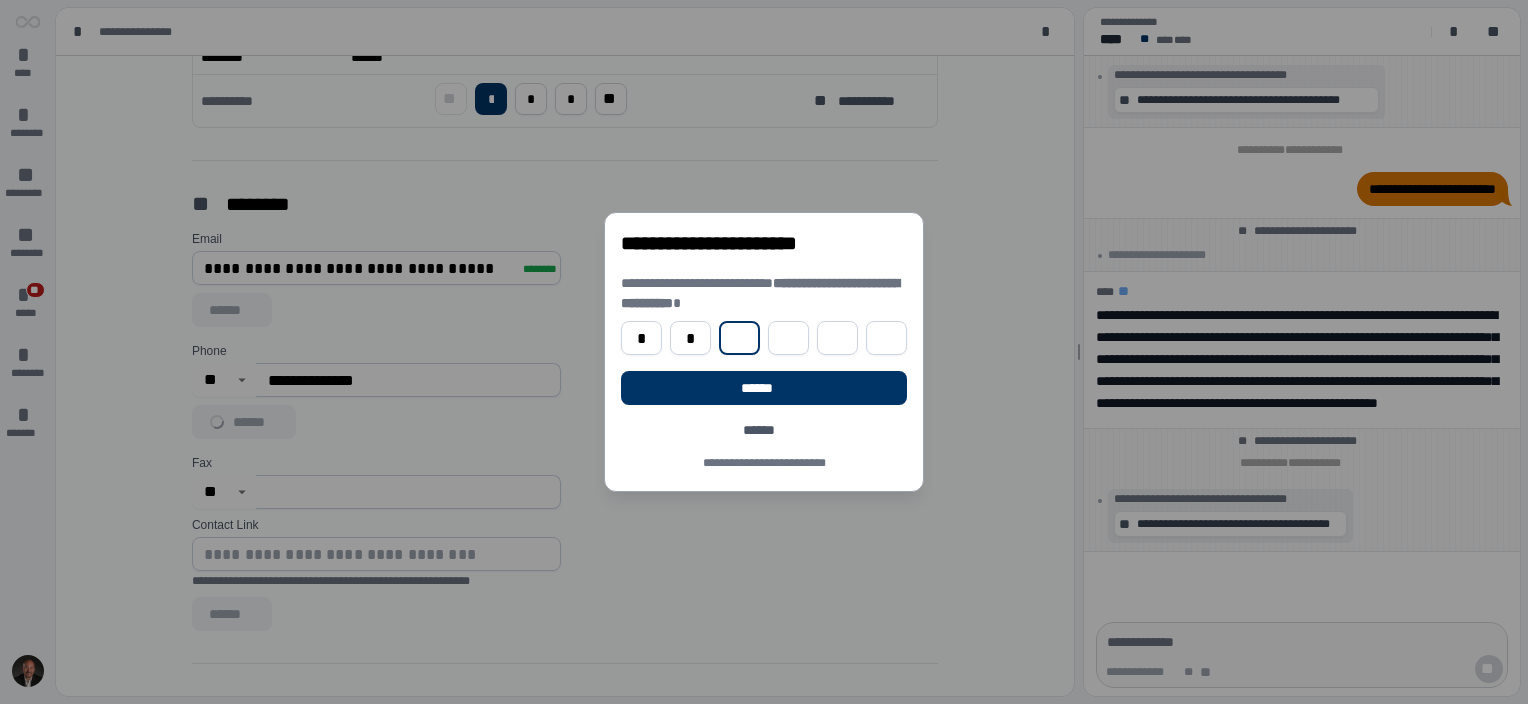 type on "*" 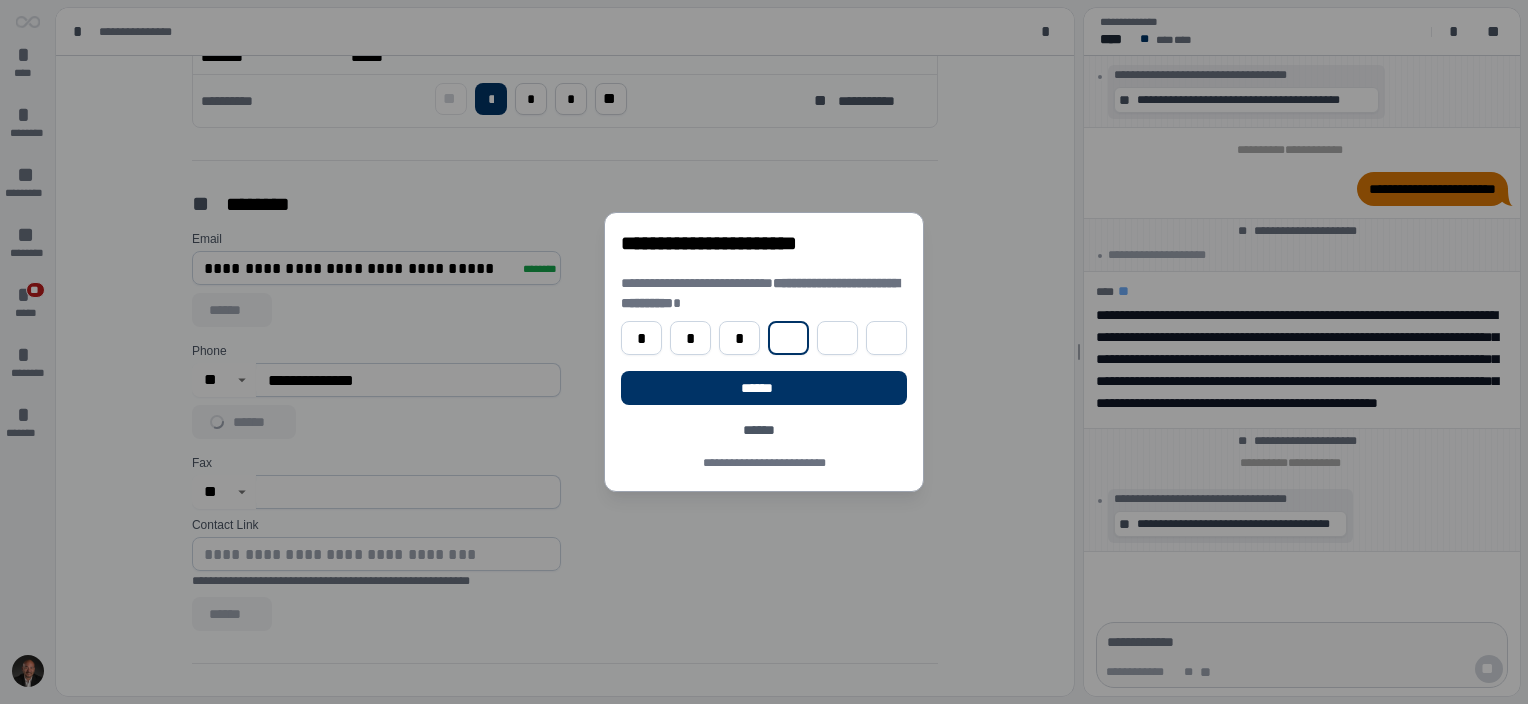 type on "*" 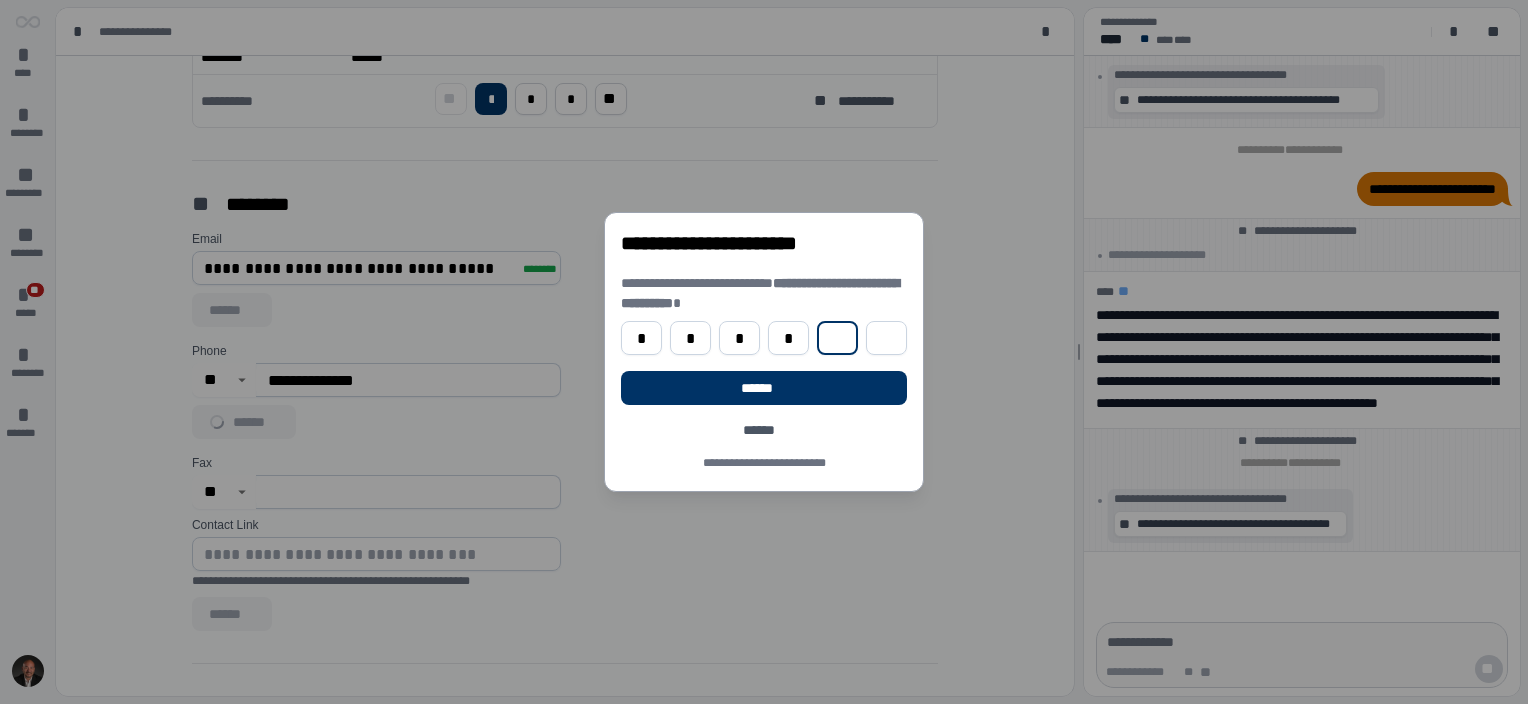 type on "*" 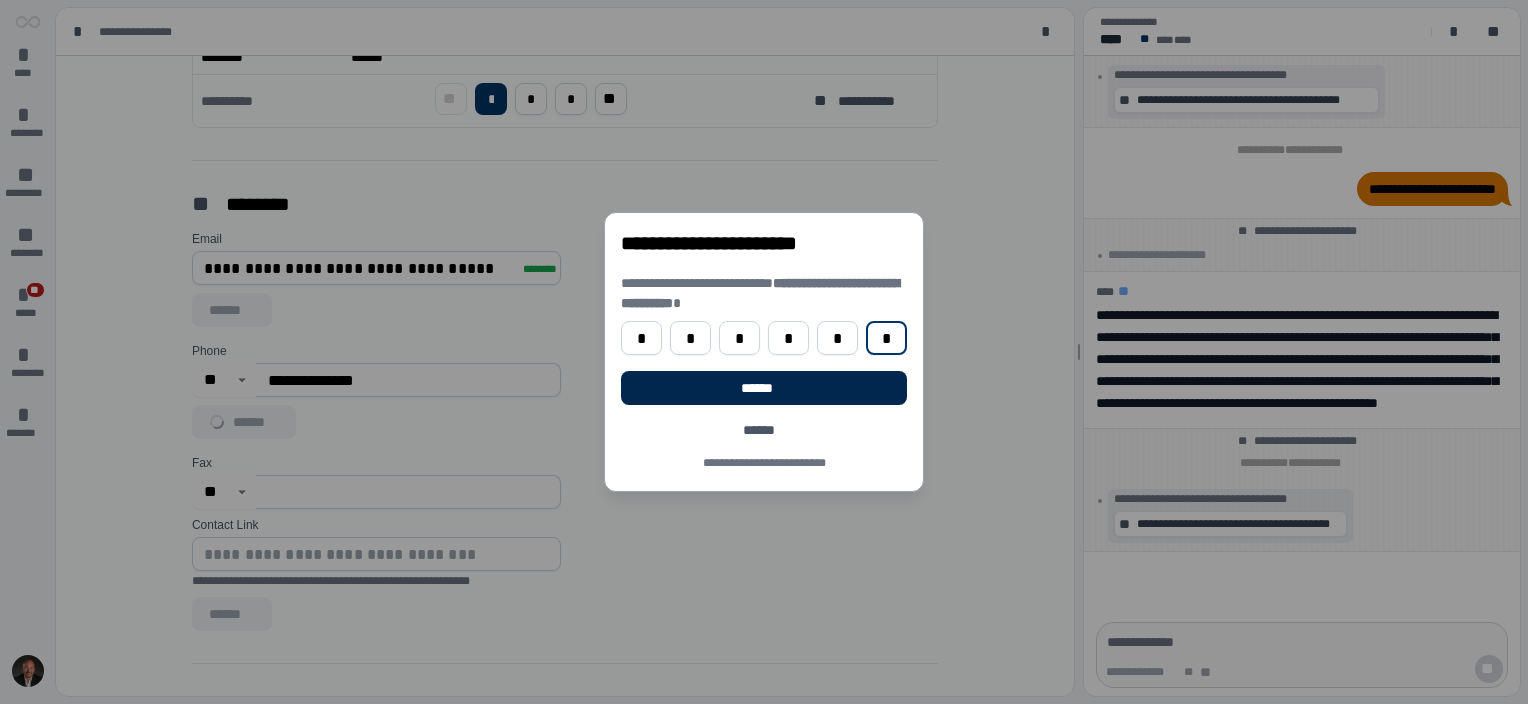 type on "*" 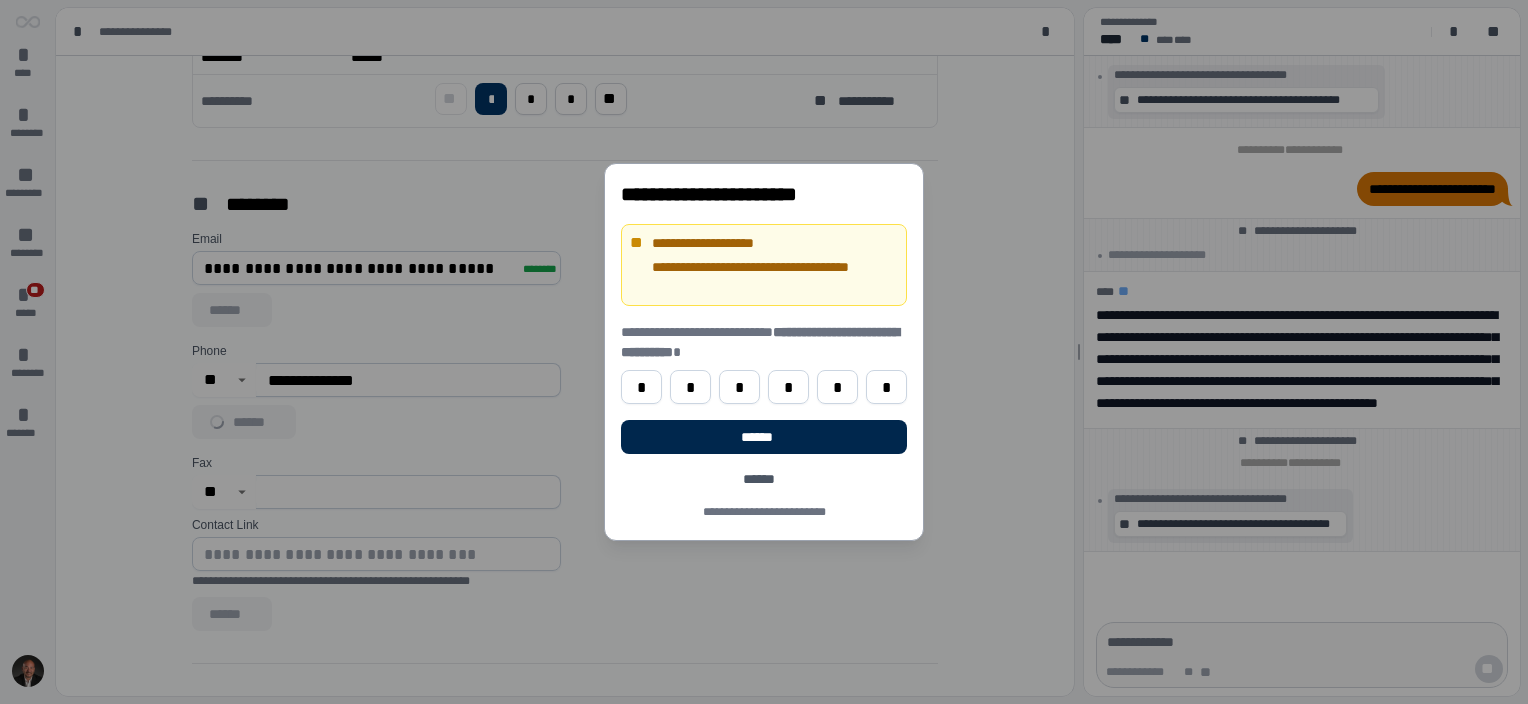 click on "******" at bounding box center (764, 437) 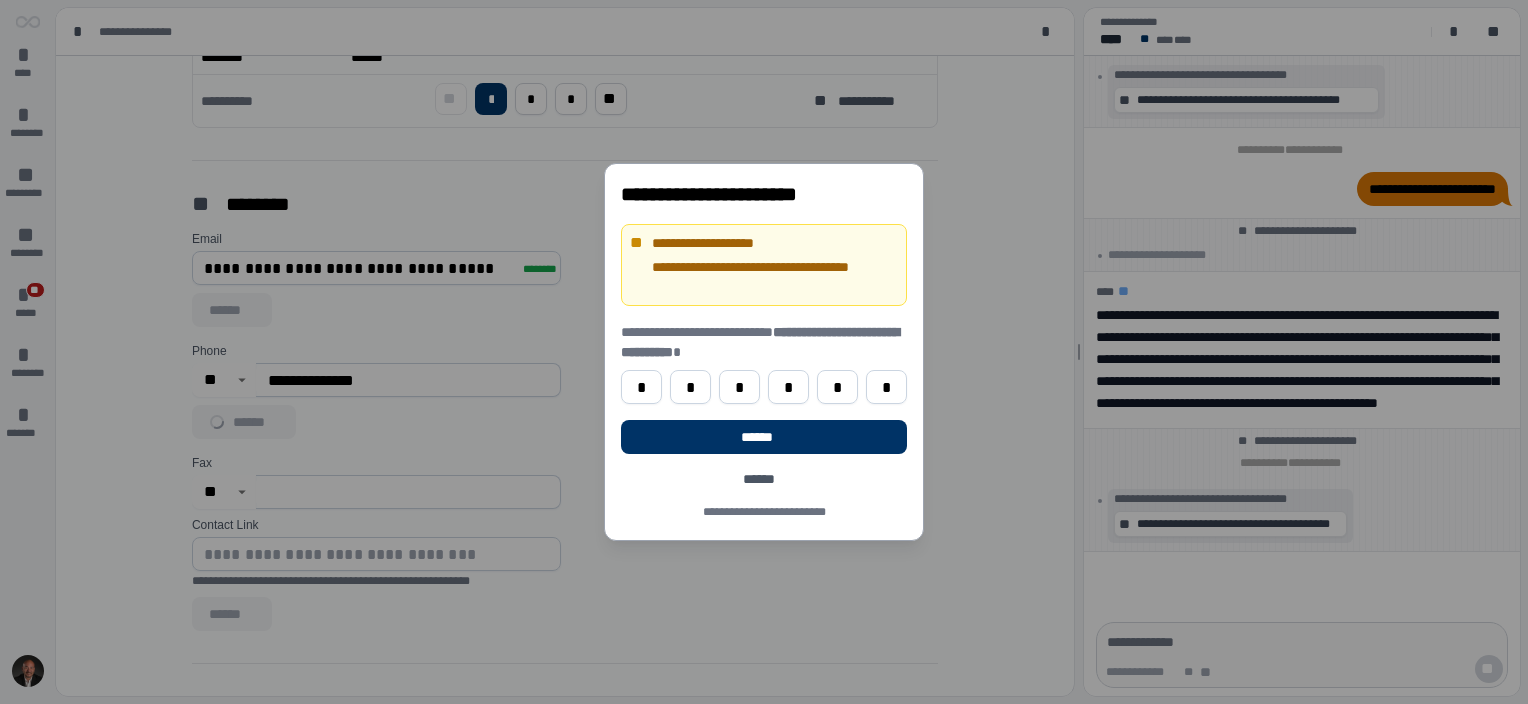 click on "******" at bounding box center (764, 479) 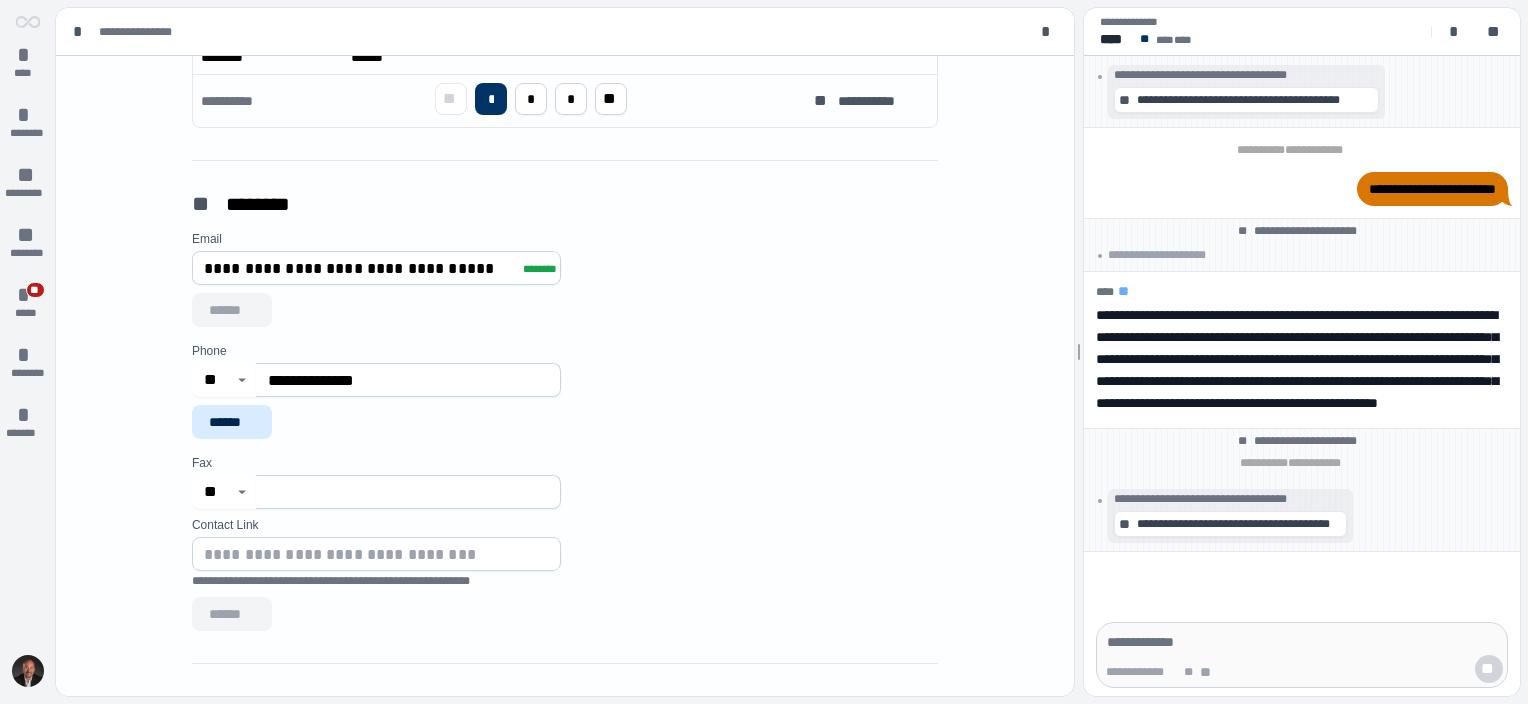 click on "Fax **" at bounding box center [569, 482] 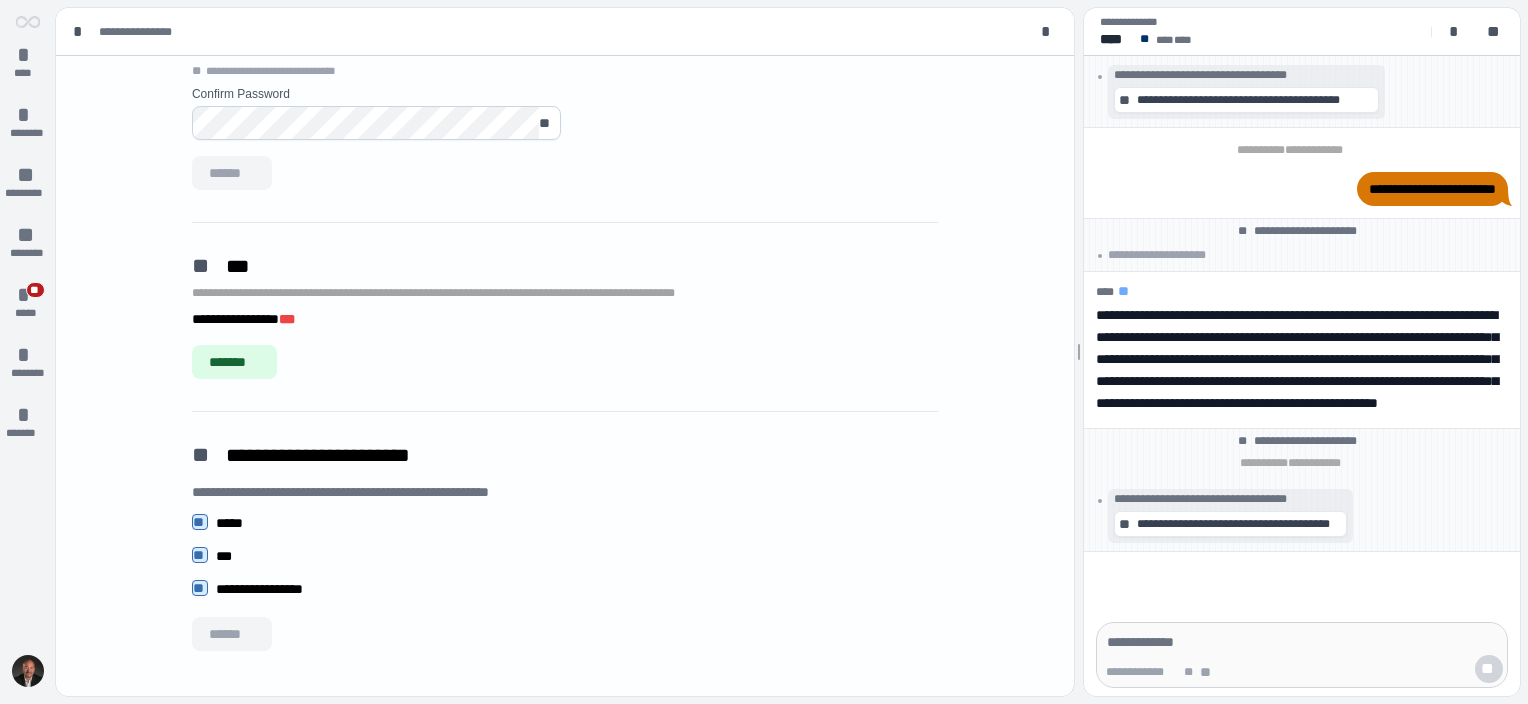 scroll, scrollTop: 1838, scrollLeft: 0, axis: vertical 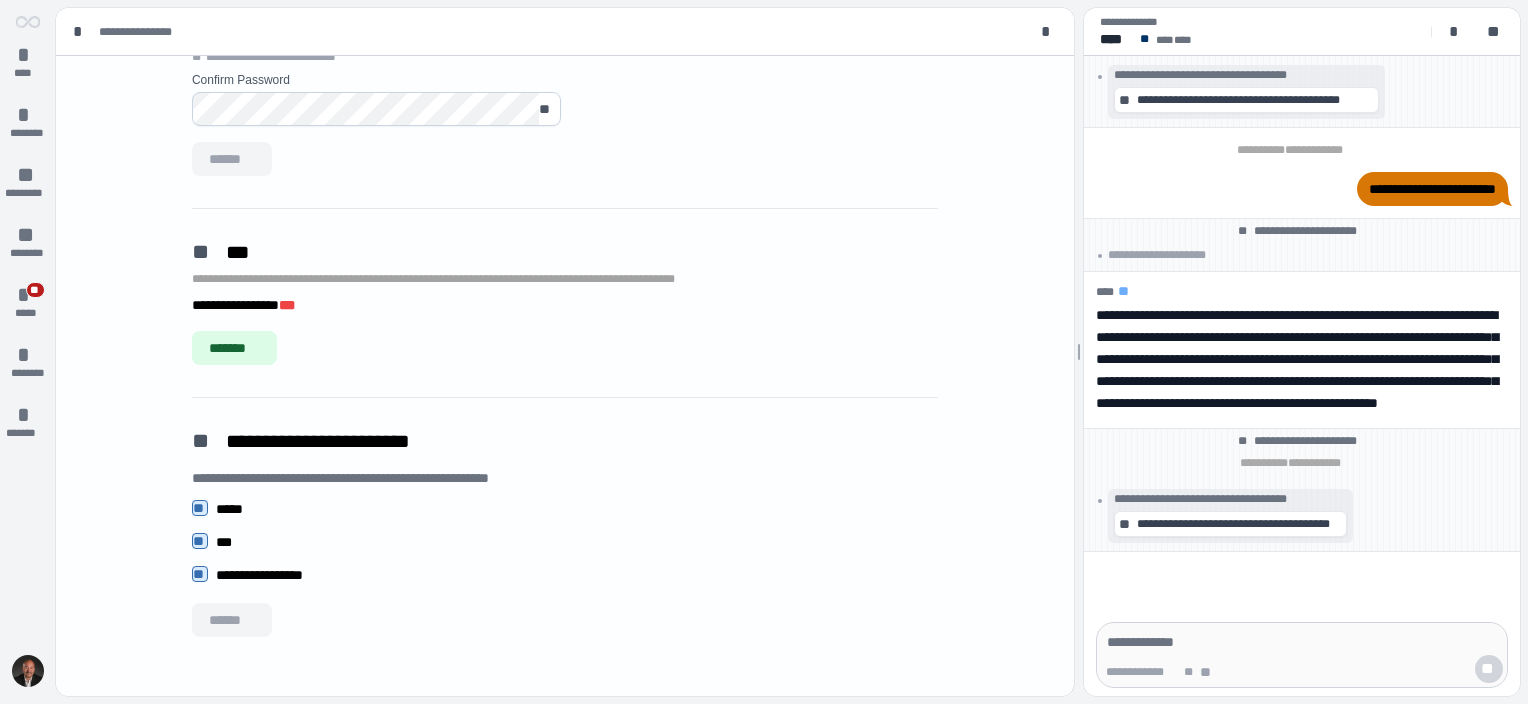 click on "**********" at bounding box center (565, -503) 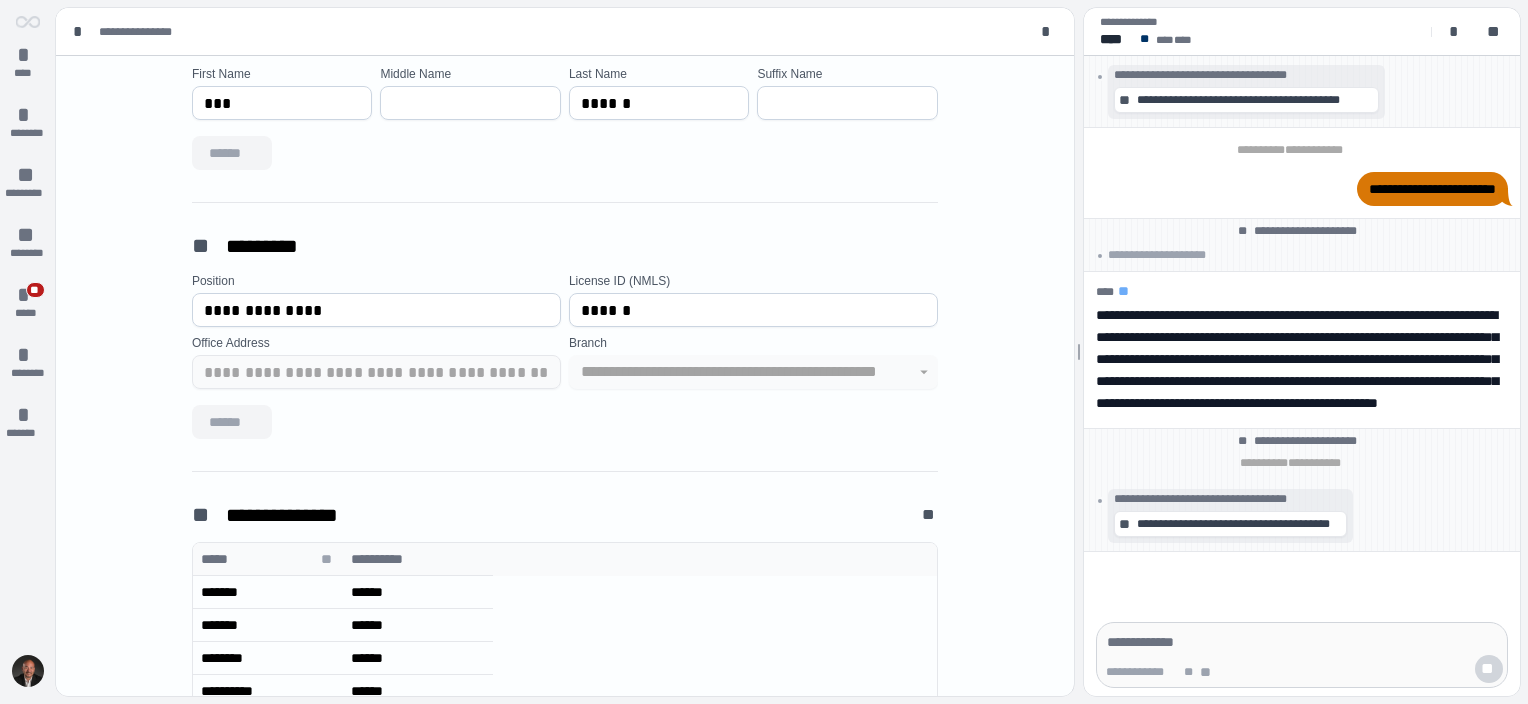 scroll, scrollTop: 0, scrollLeft: 0, axis: both 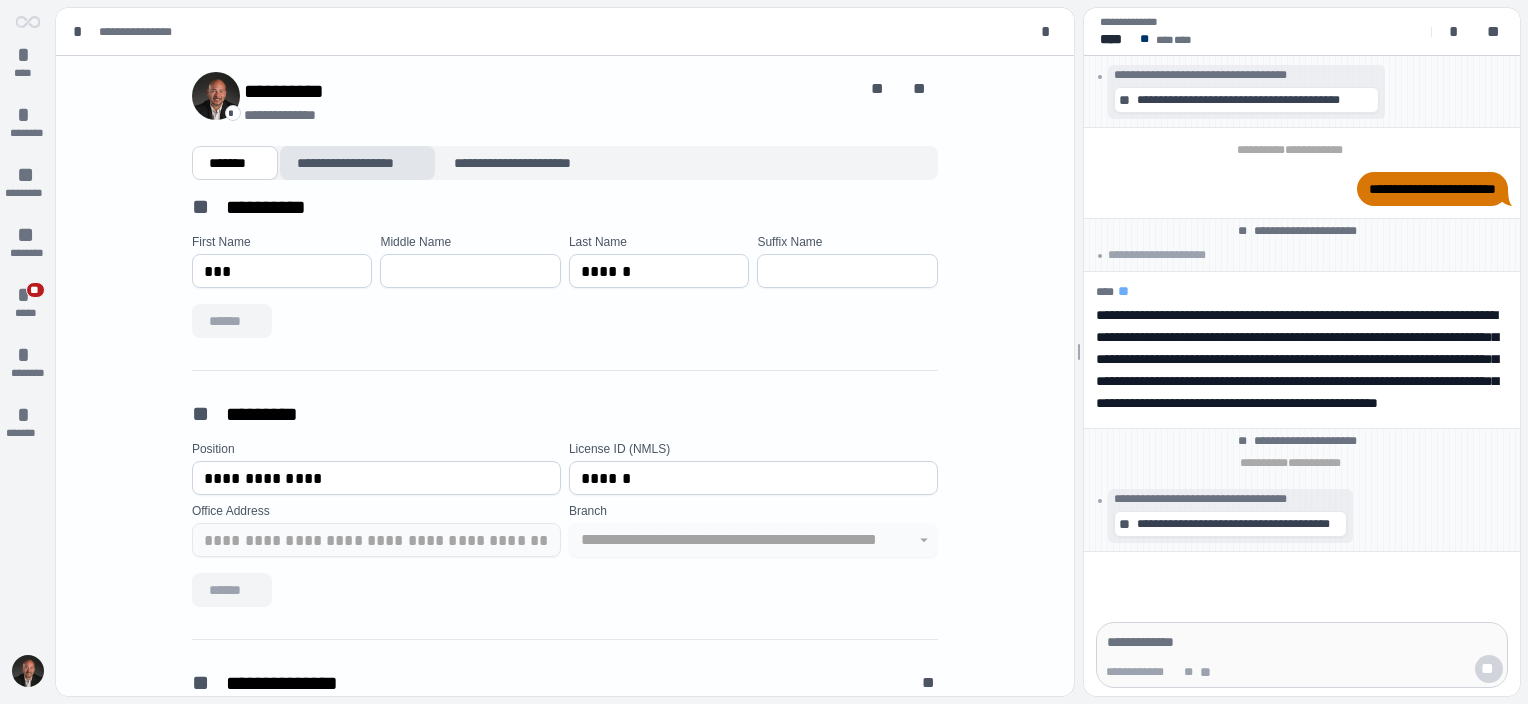 click on "**********" at bounding box center [357, 163] 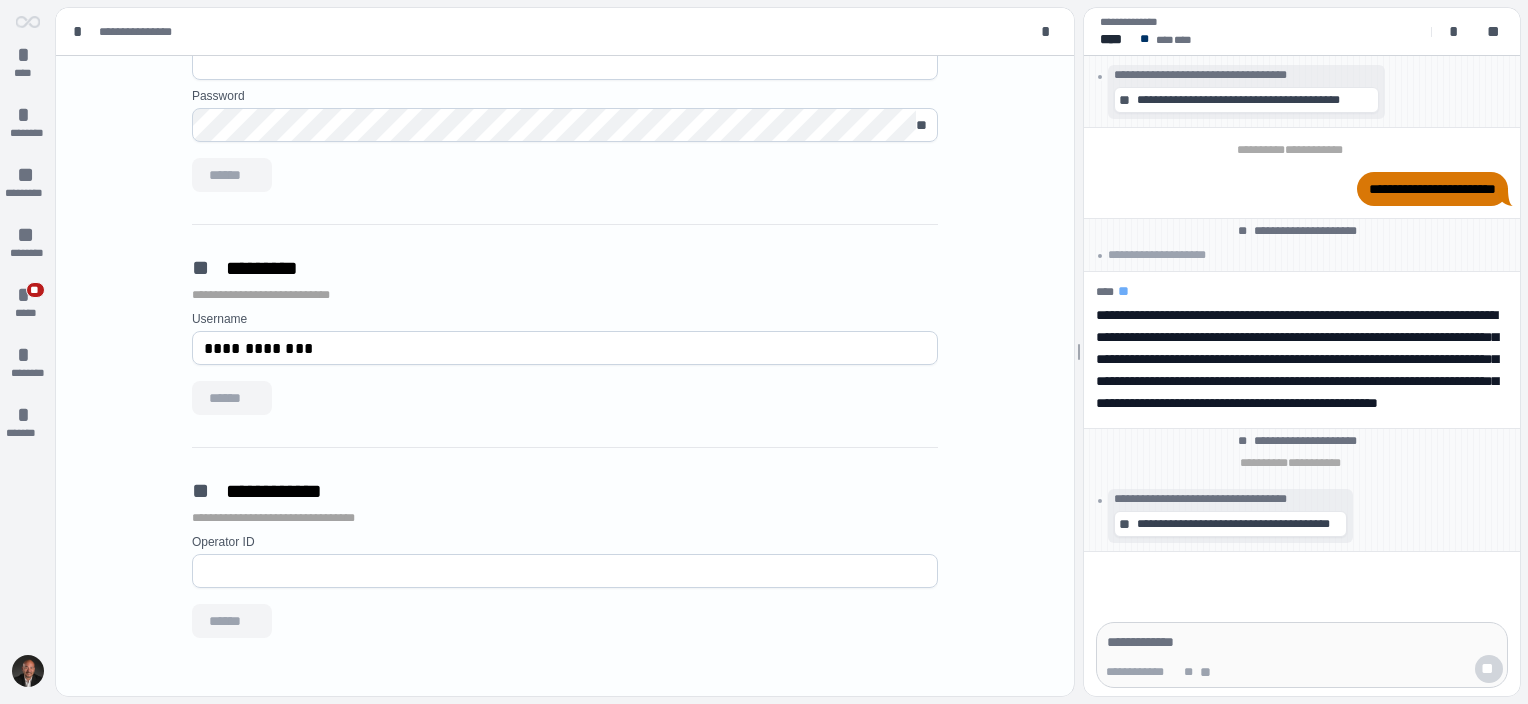 scroll, scrollTop: 512, scrollLeft: 0, axis: vertical 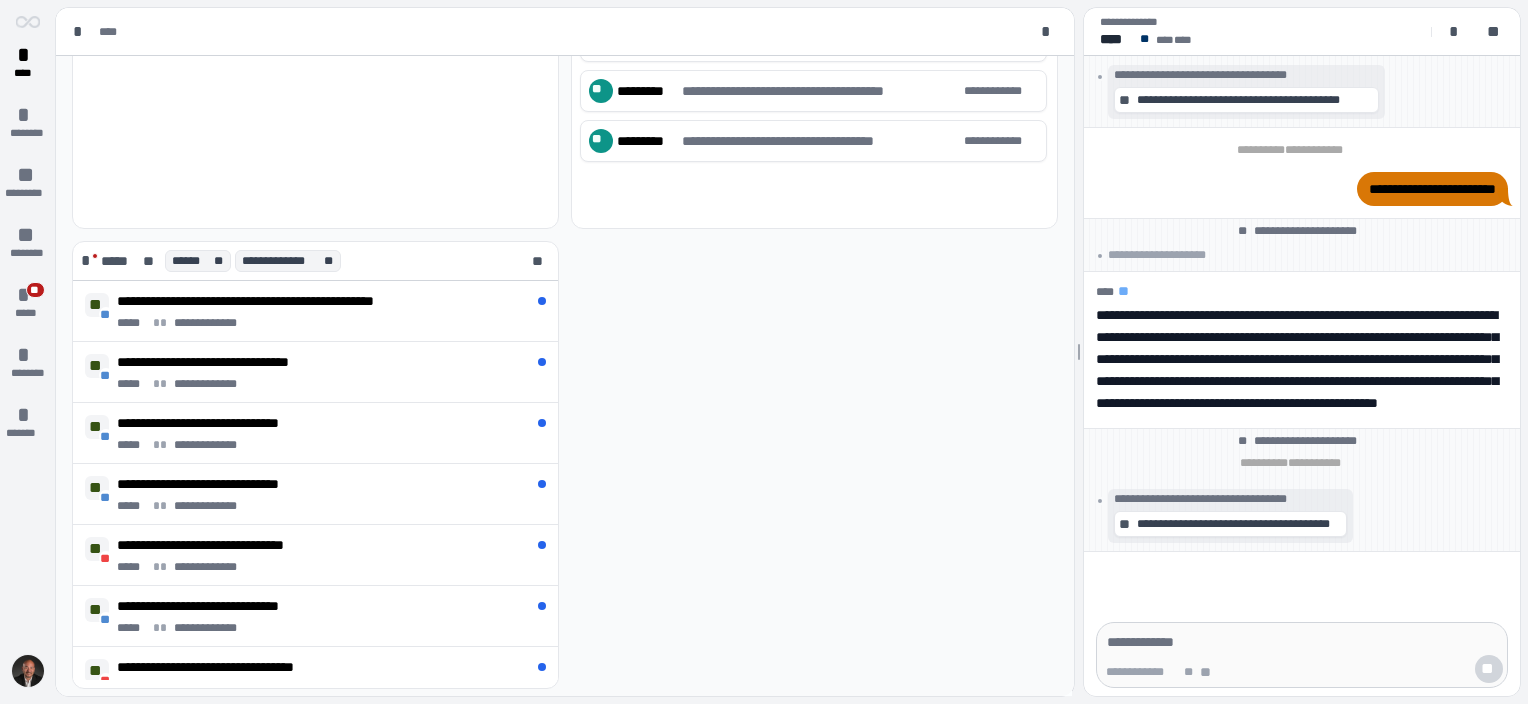 click at bounding box center [28, 671] 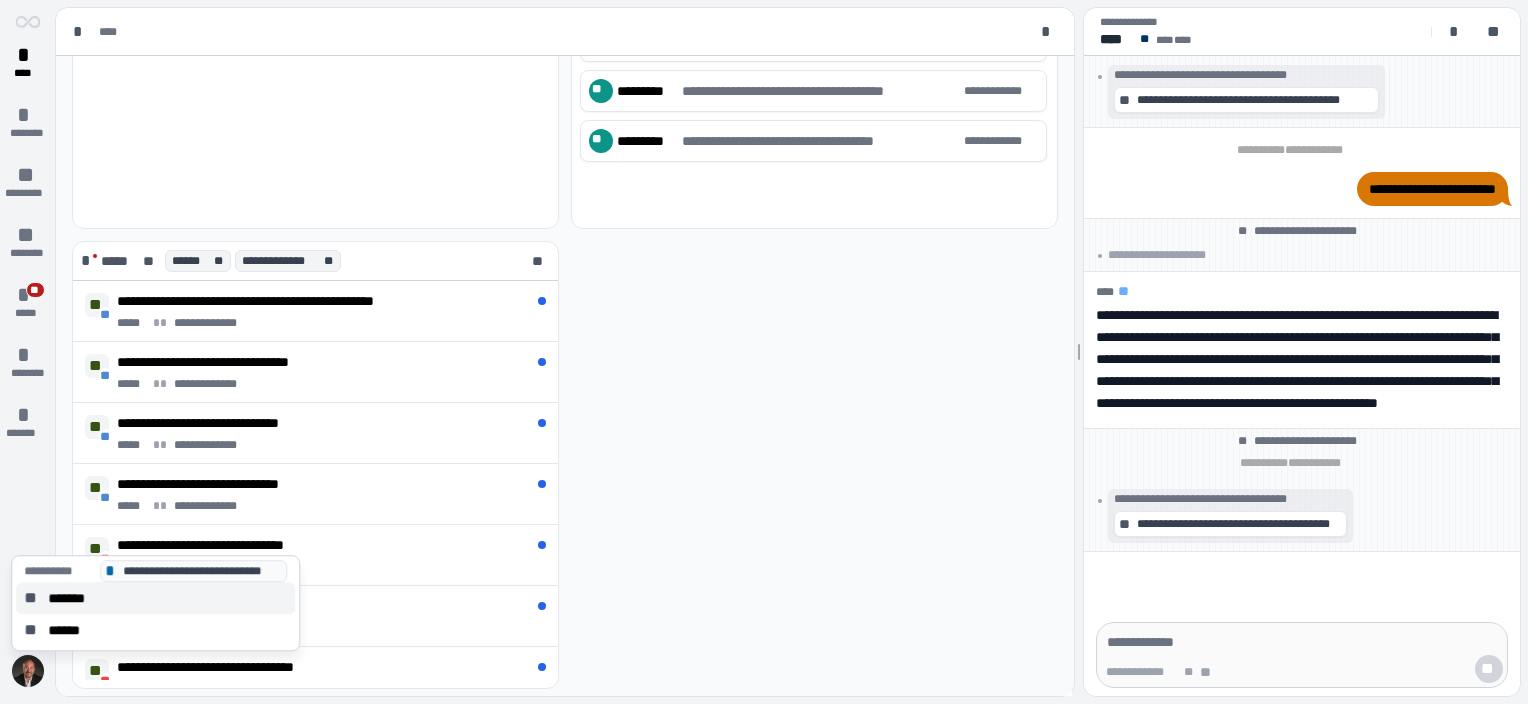 click on "** *******" at bounding box center (155, 598) 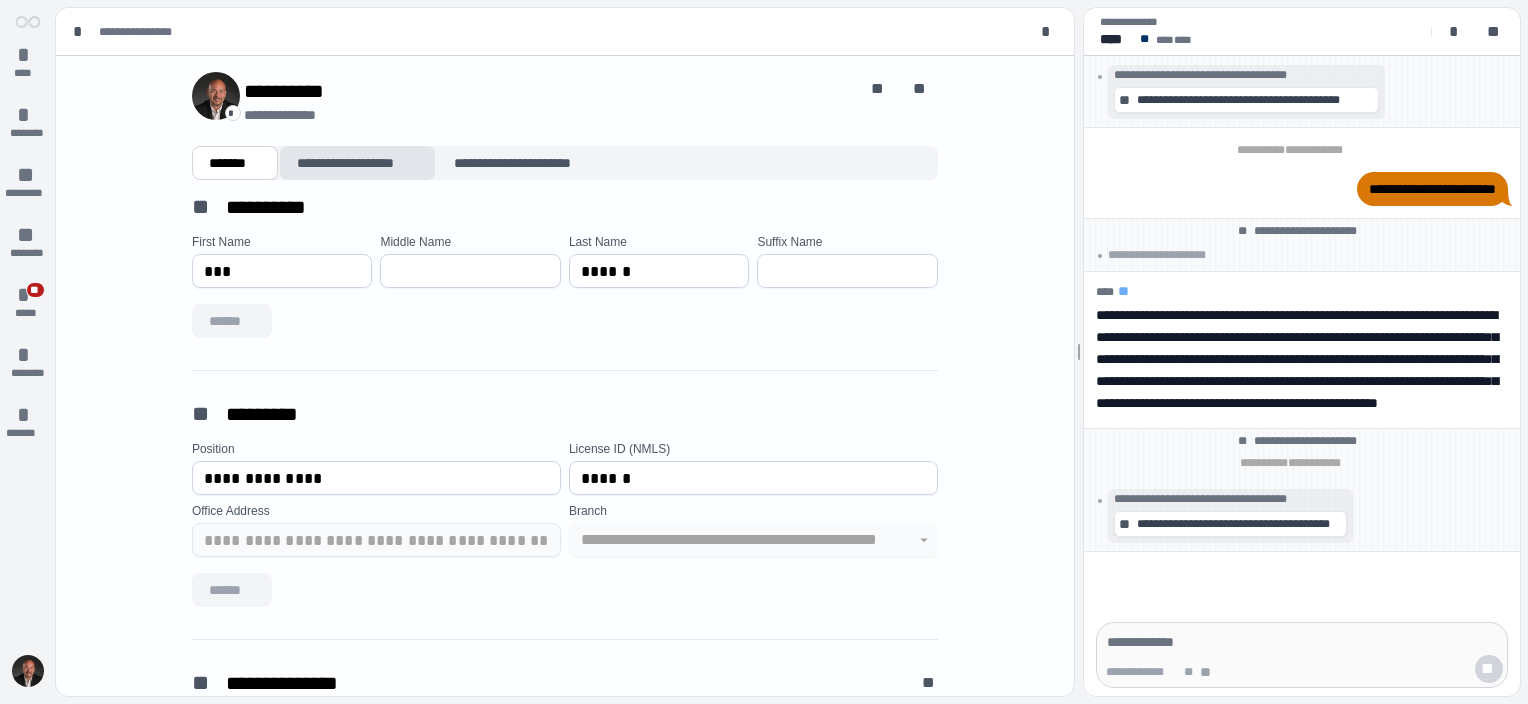 click on "**********" at bounding box center [357, 163] 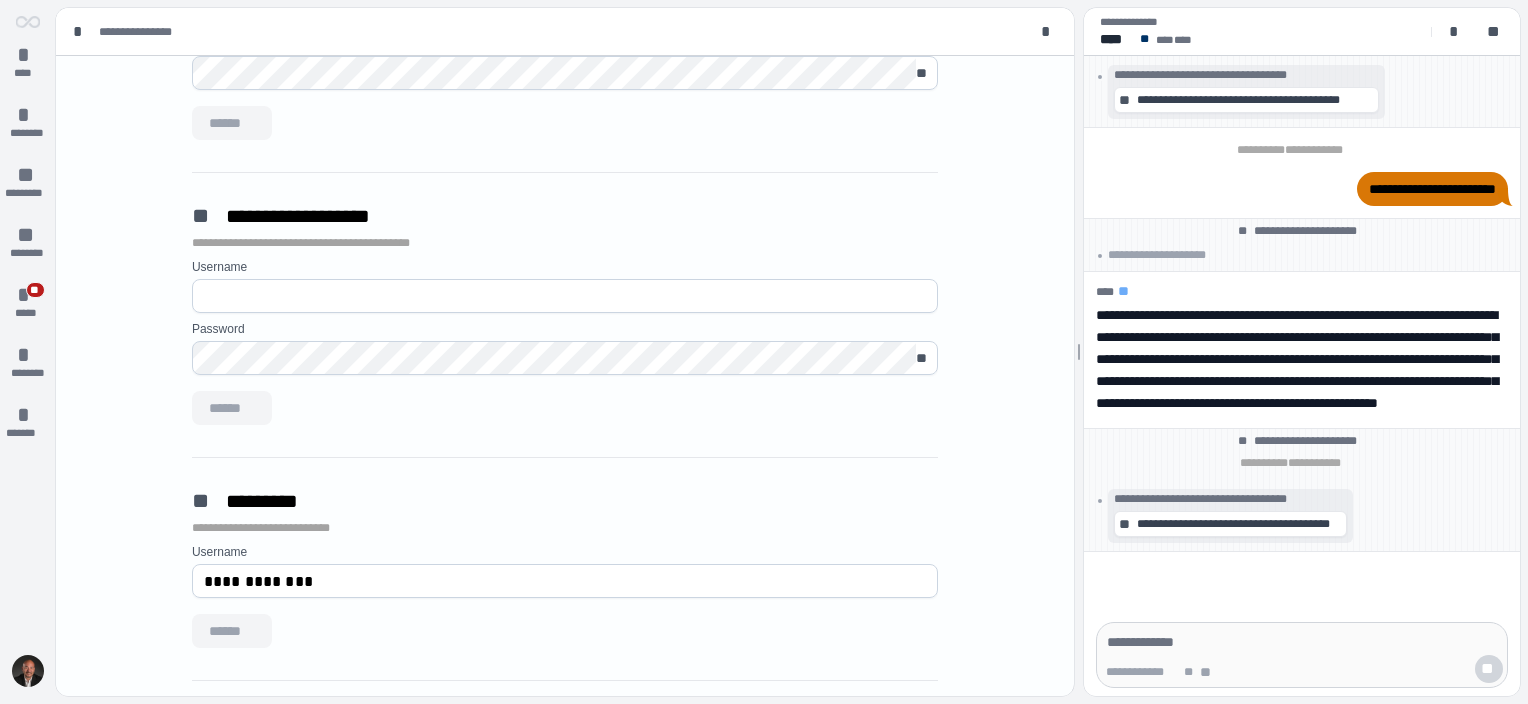 scroll, scrollTop: 12, scrollLeft: 0, axis: vertical 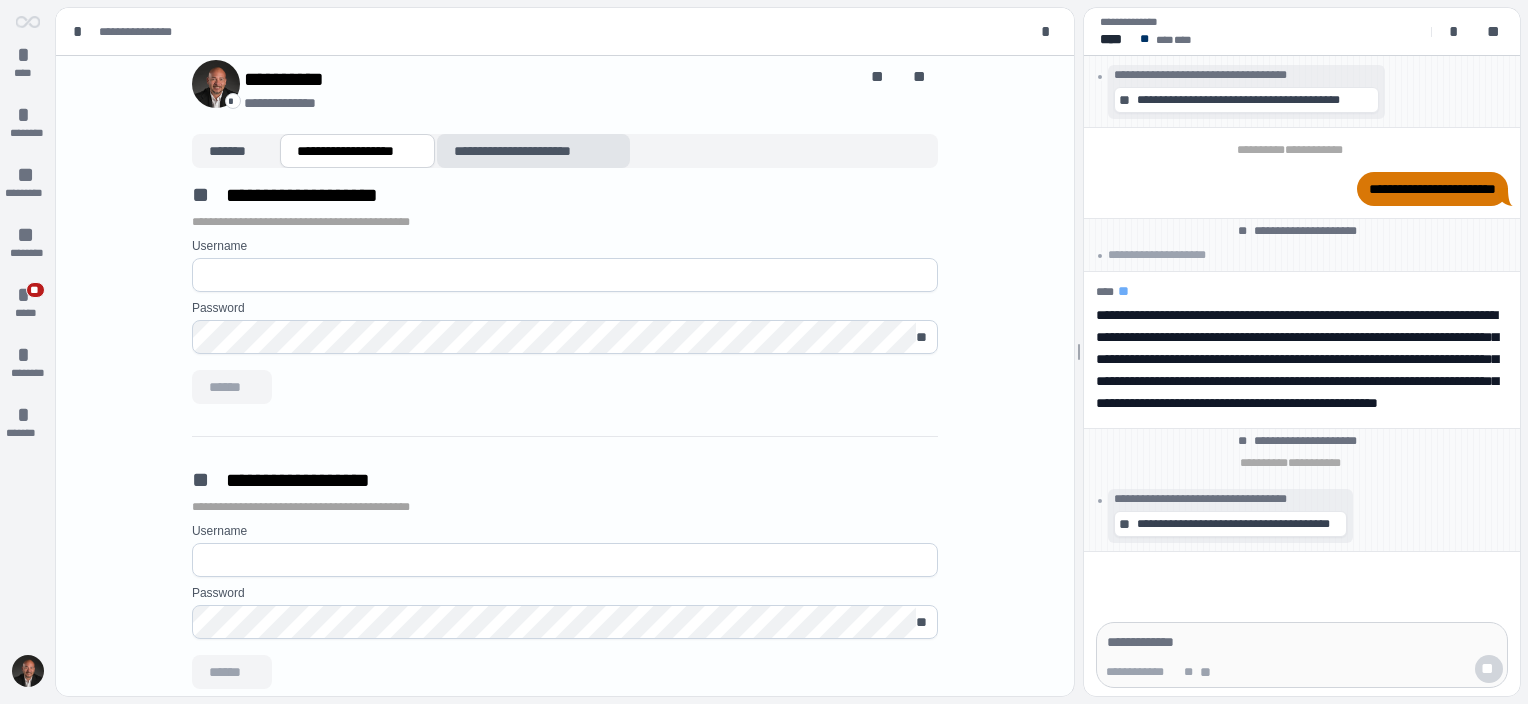 click on "**********" at bounding box center (534, 151) 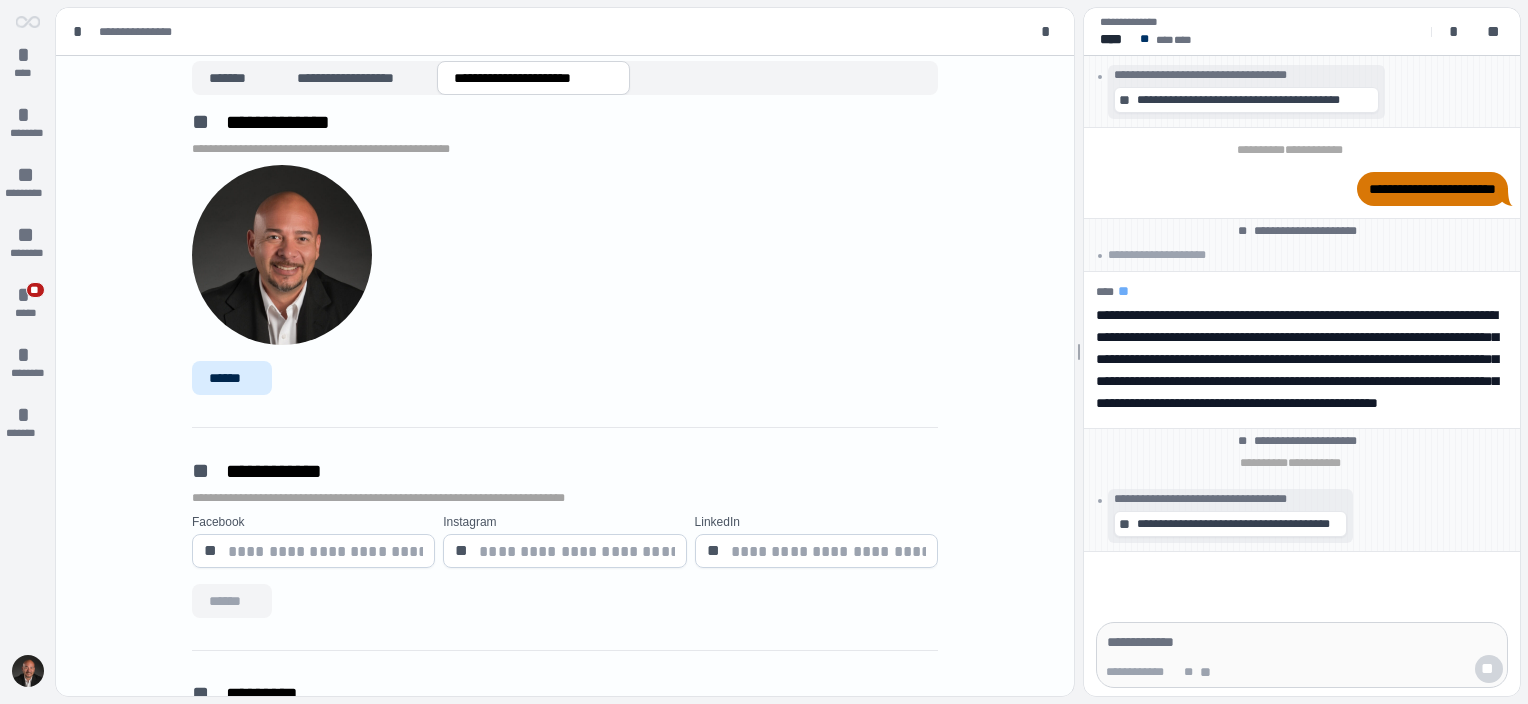 scroll, scrollTop: 312, scrollLeft: 0, axis: vertical 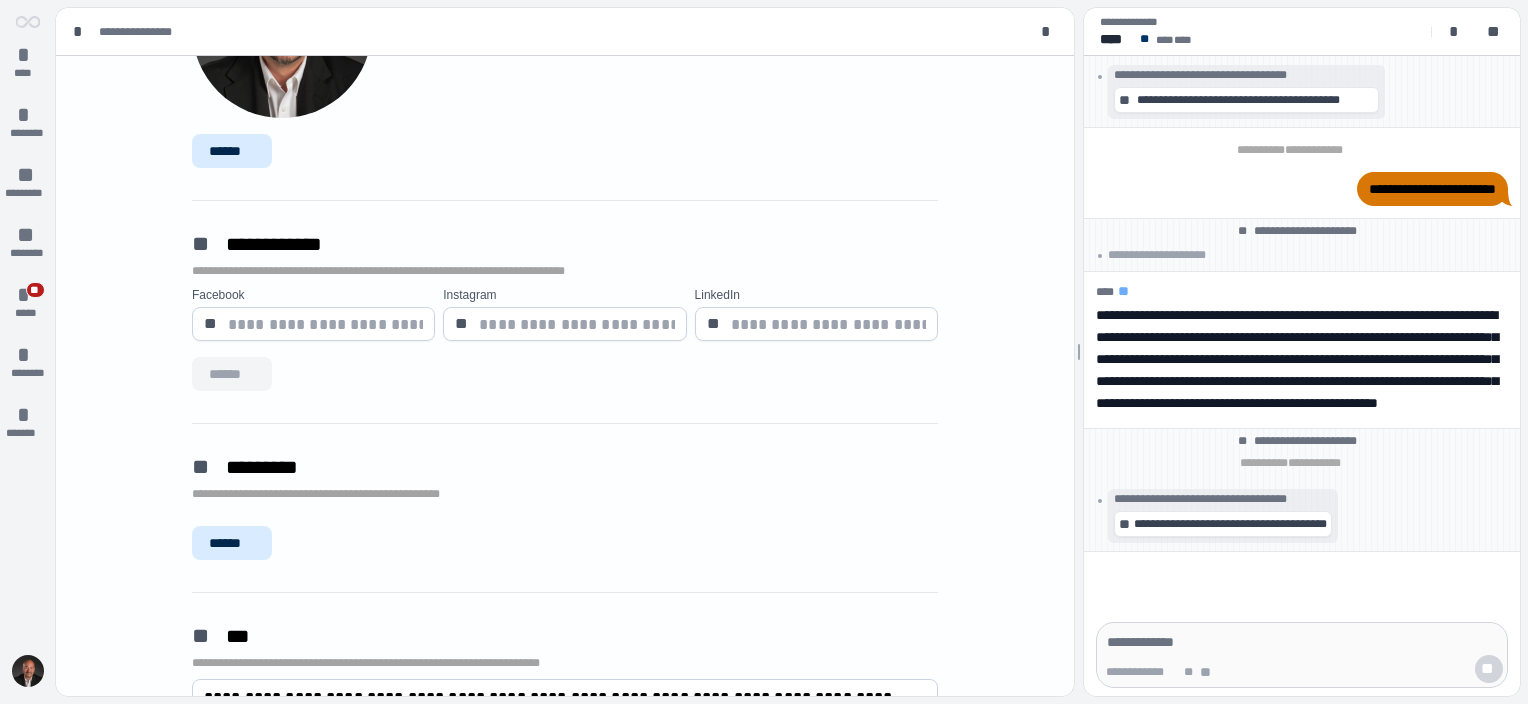 type on "**********" 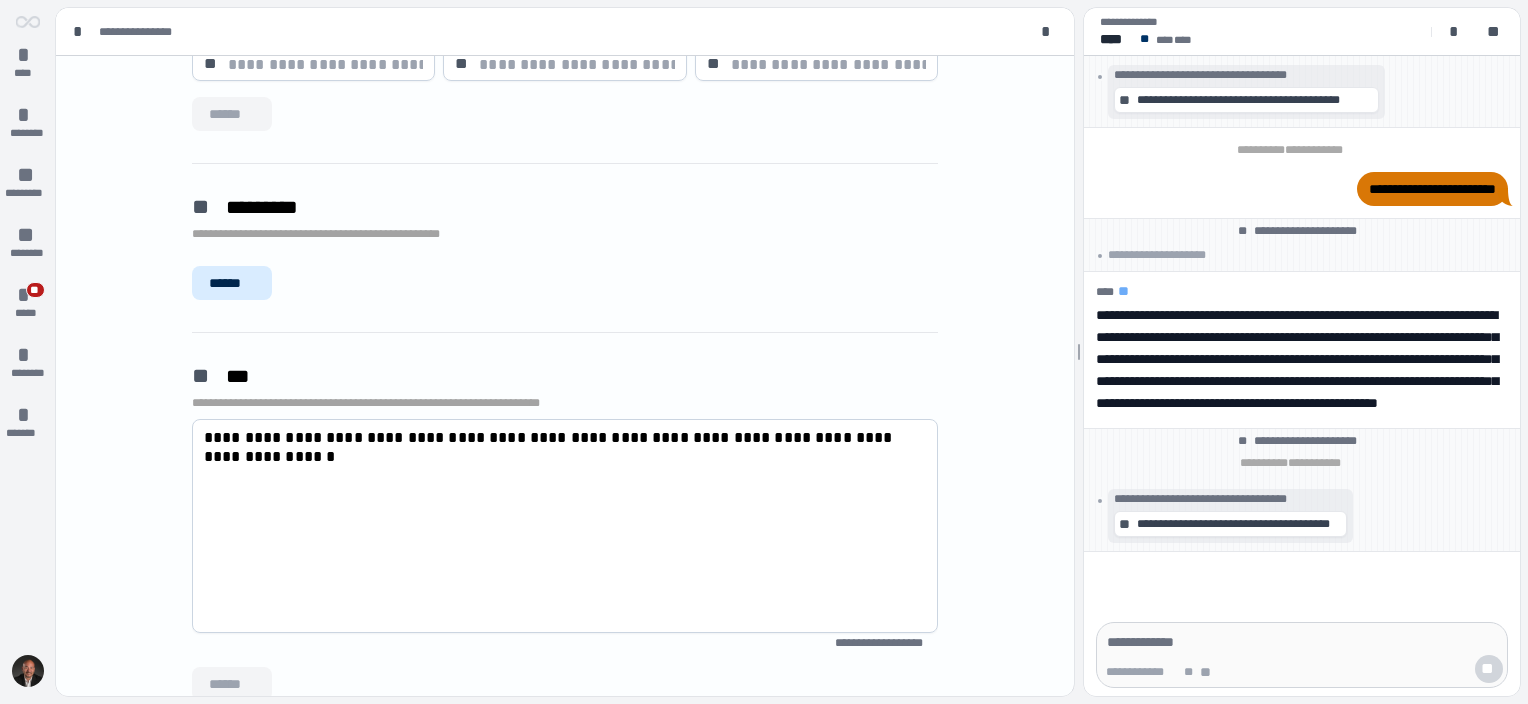 scroll, scrollTop: 538, scrollLeft: 0, axis: vertical 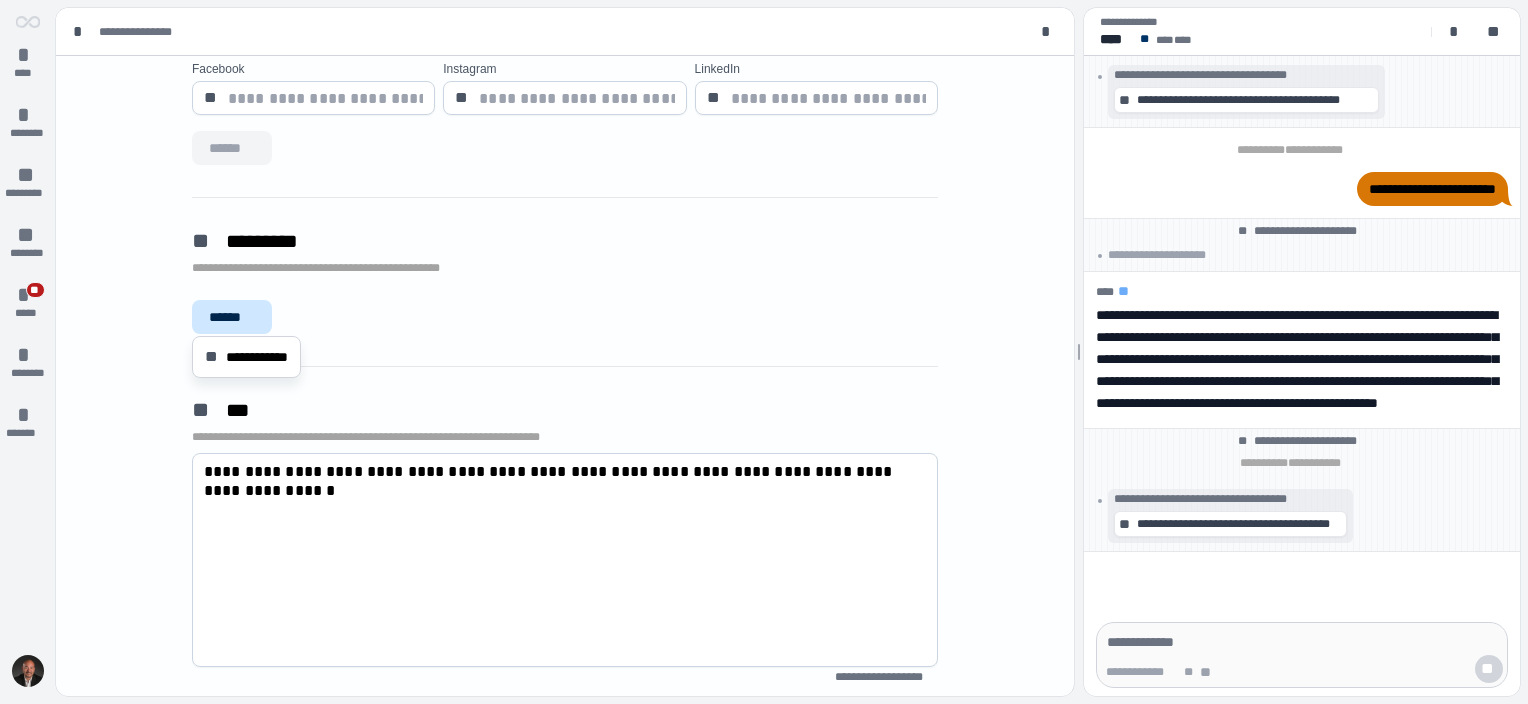 click on "******" at bounding box center [232, 317] 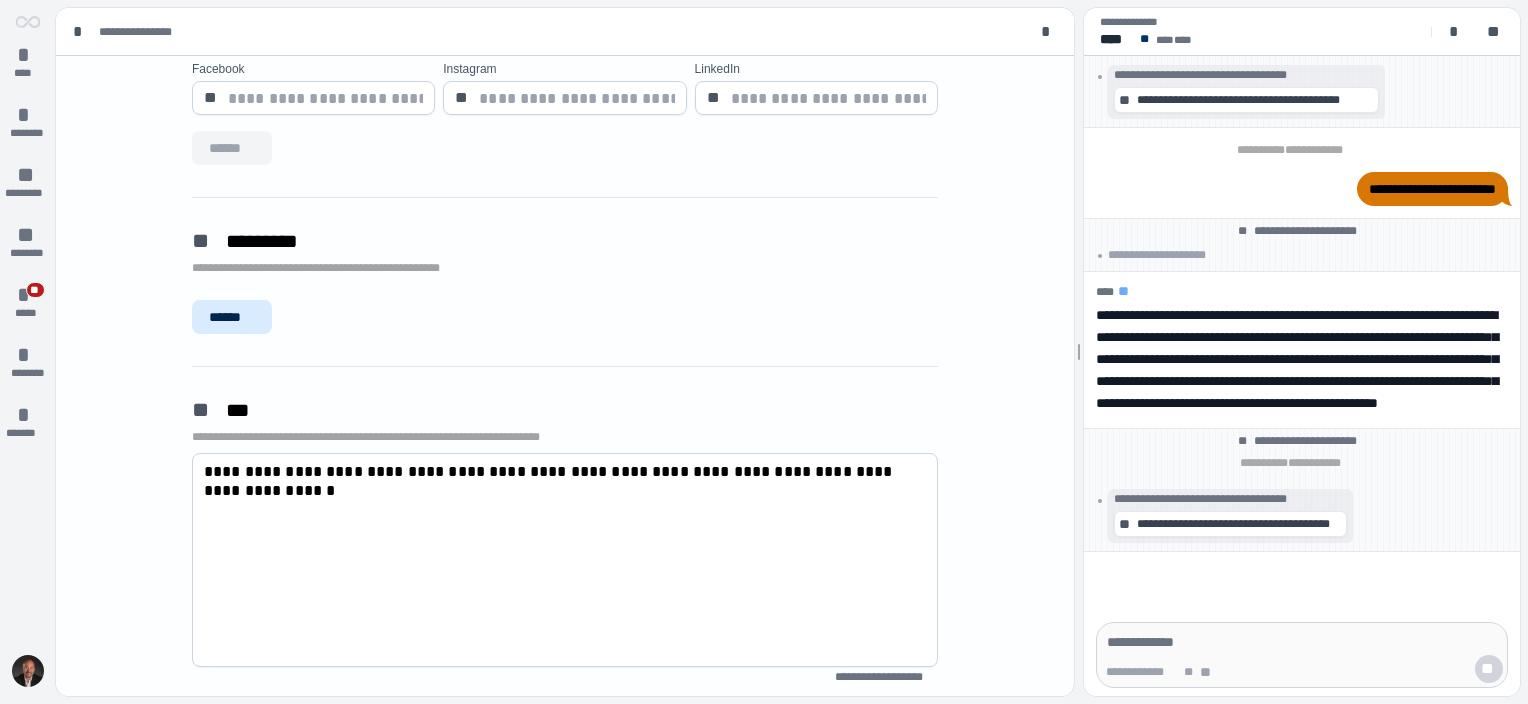 click on "**********" at bounding box center [565, 196] 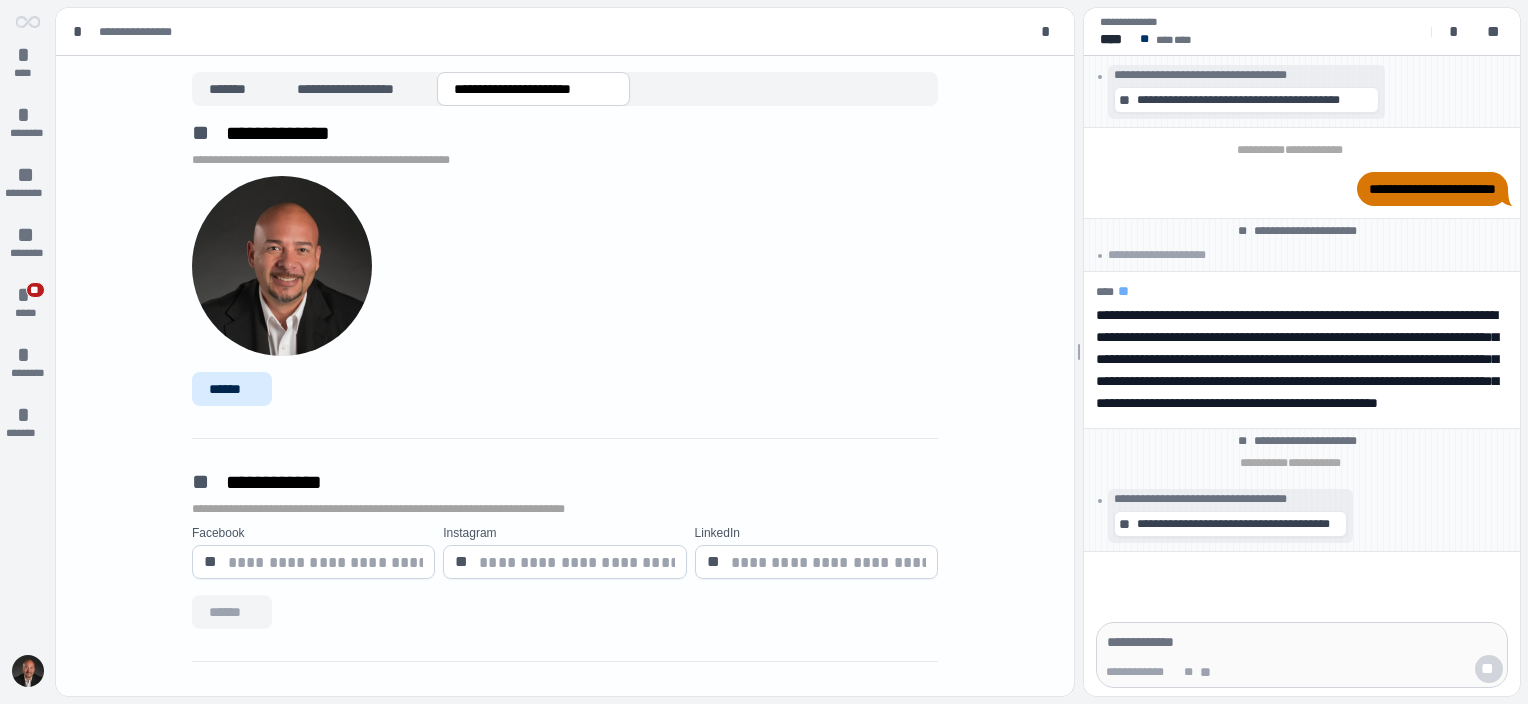 scroll, scrollTop: 0, scrollLeft: 0, axis: both 